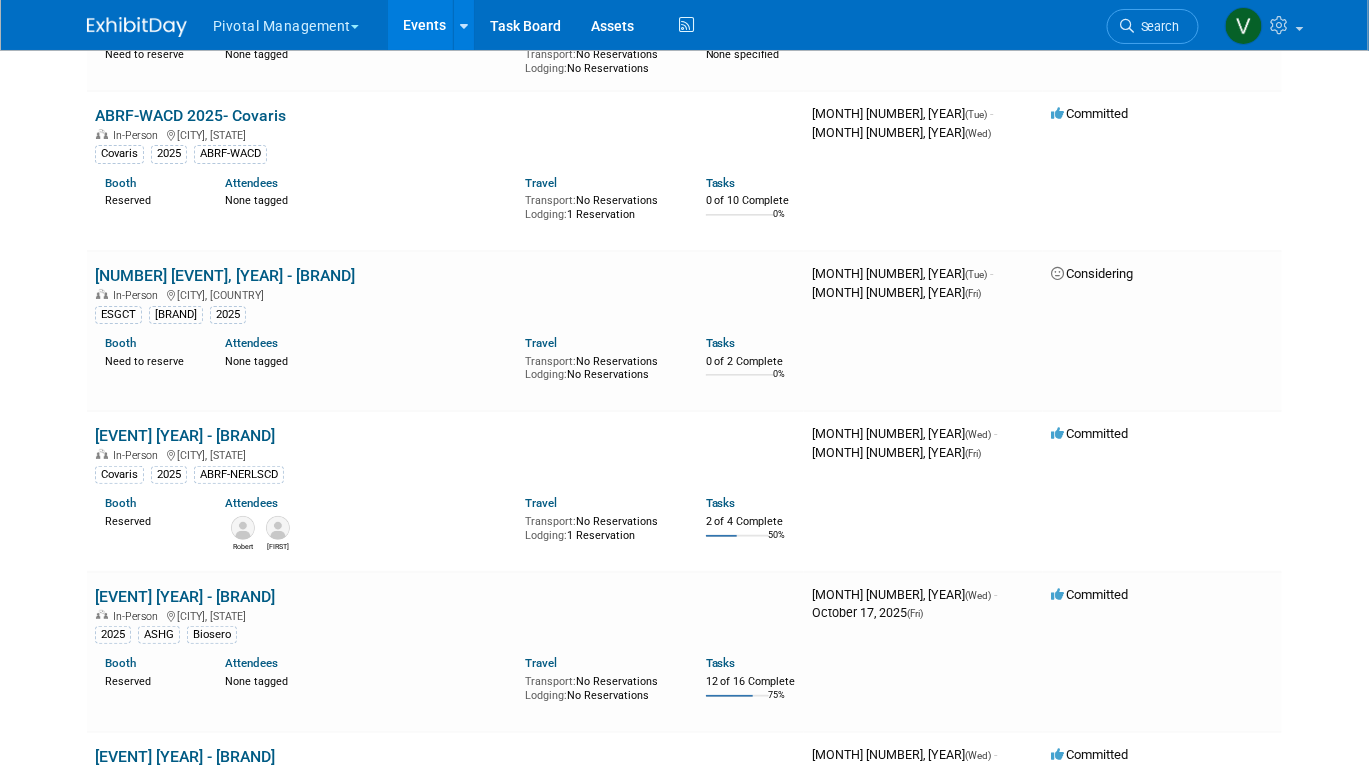 scroll, scrollTop: 2232, scrollLeft: 0, axis: vertical 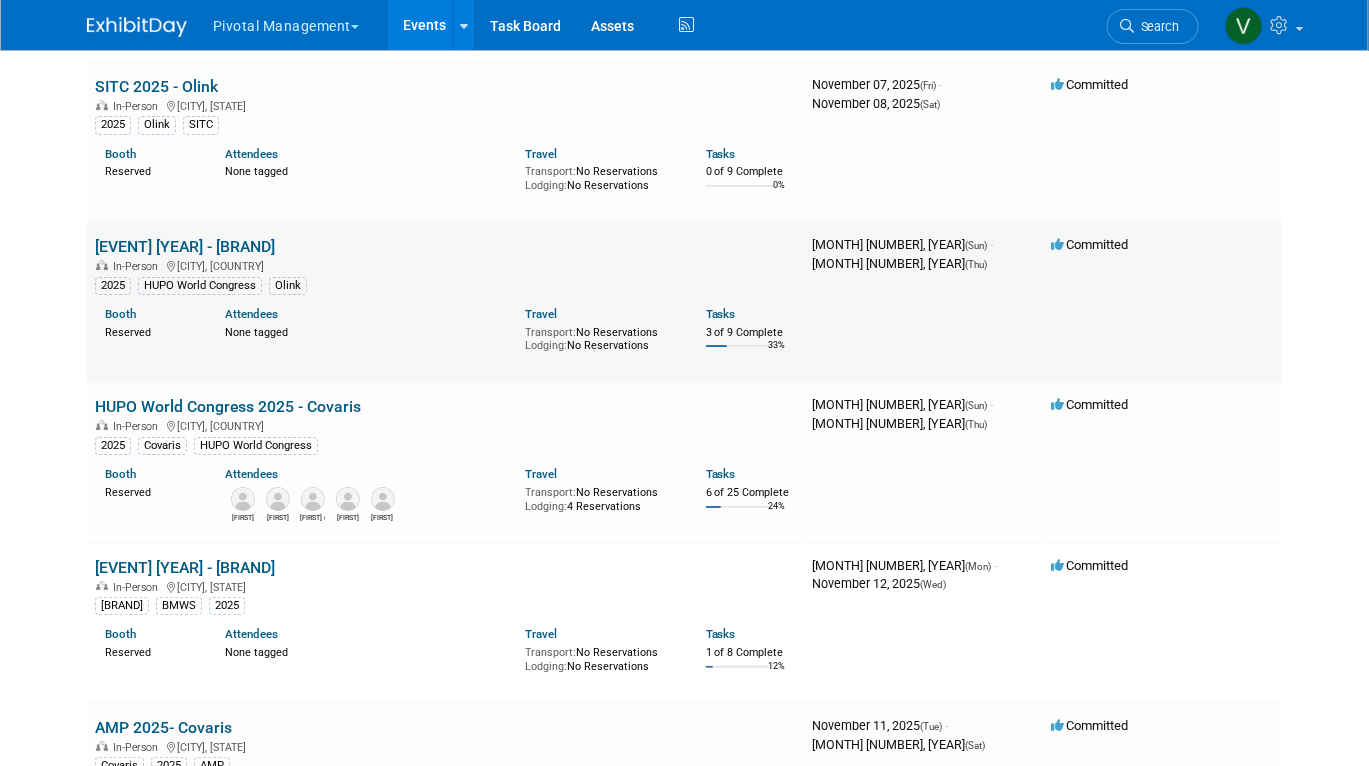 click on "[MONTH] [YEAR]" at bounding box center [185, 246] 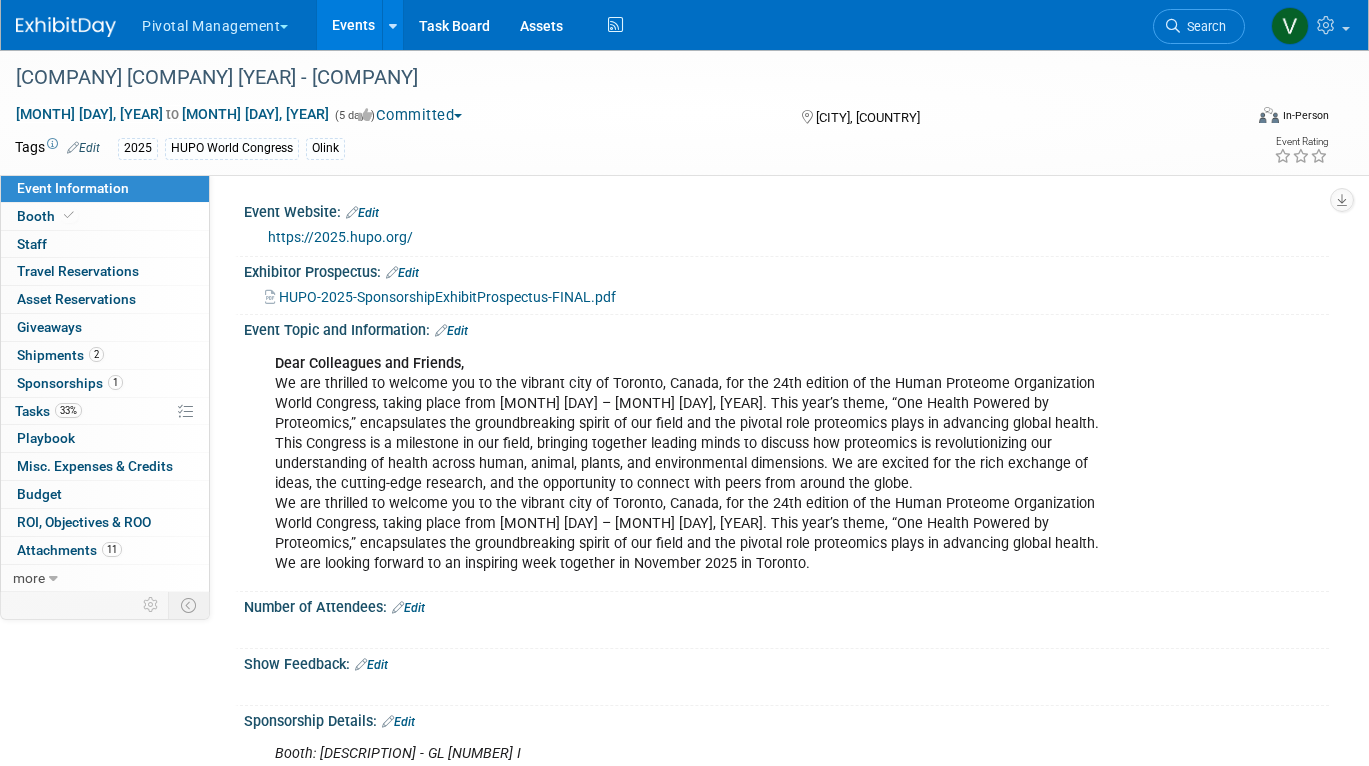 scroll, scrollTop: 2008, scrollLeft: 0, axis: vertical 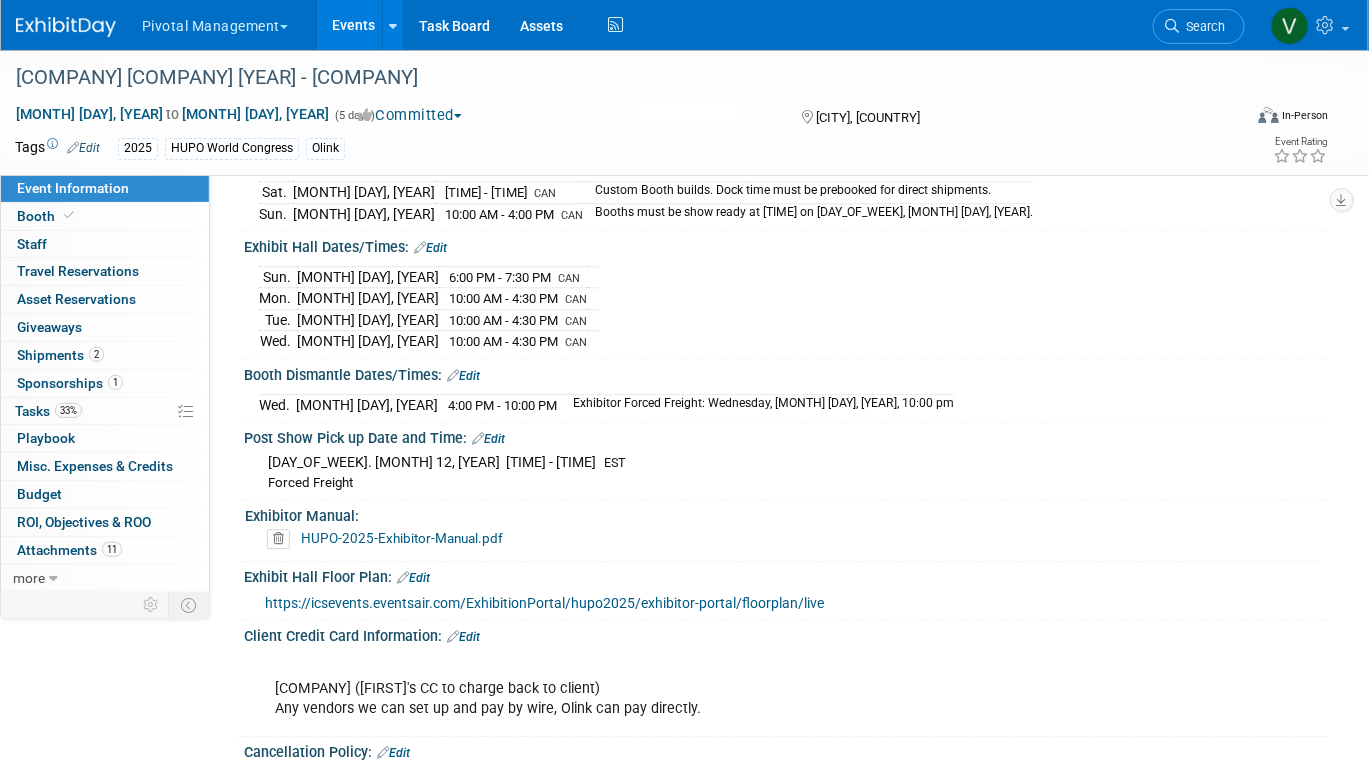 click on "Events" at bounding box center [353, 25] 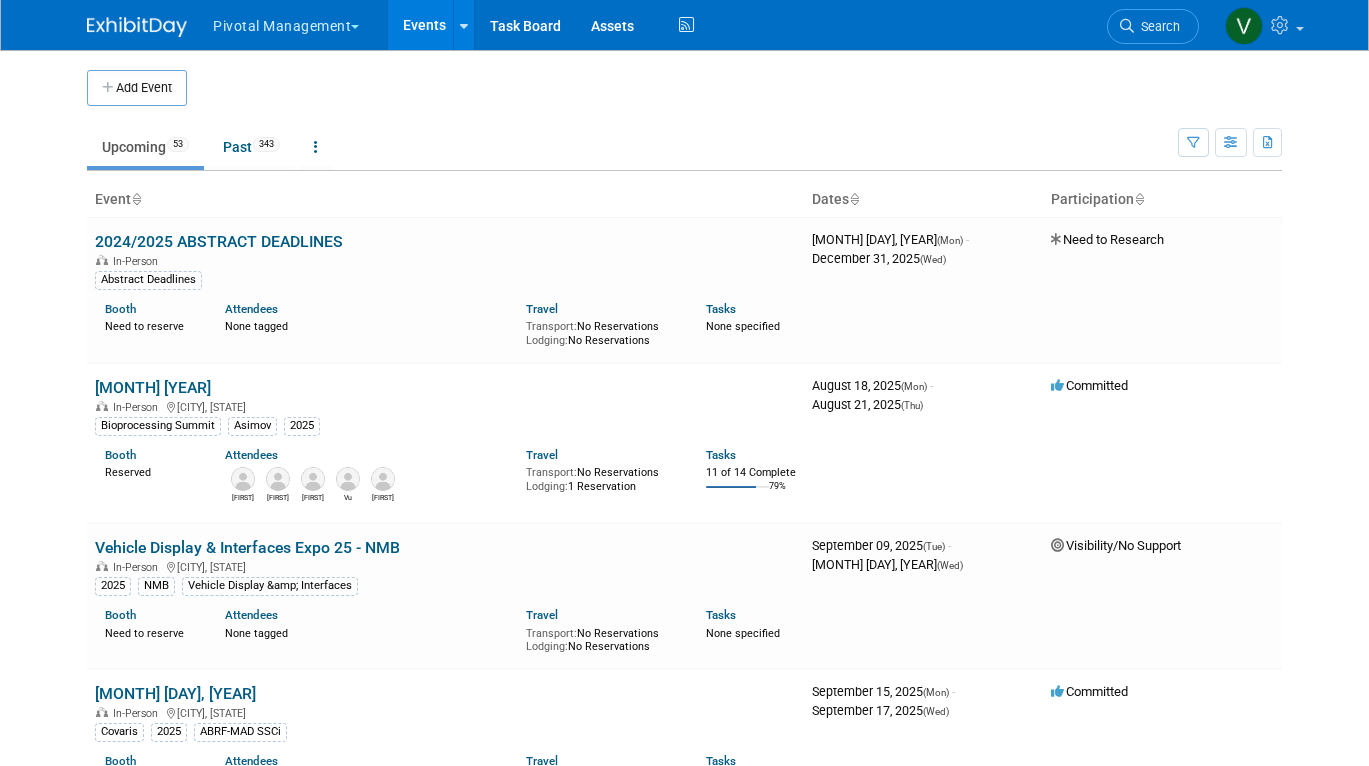 scroll, scrollTop: 4227, scrollLeft: 0, axis: vertical 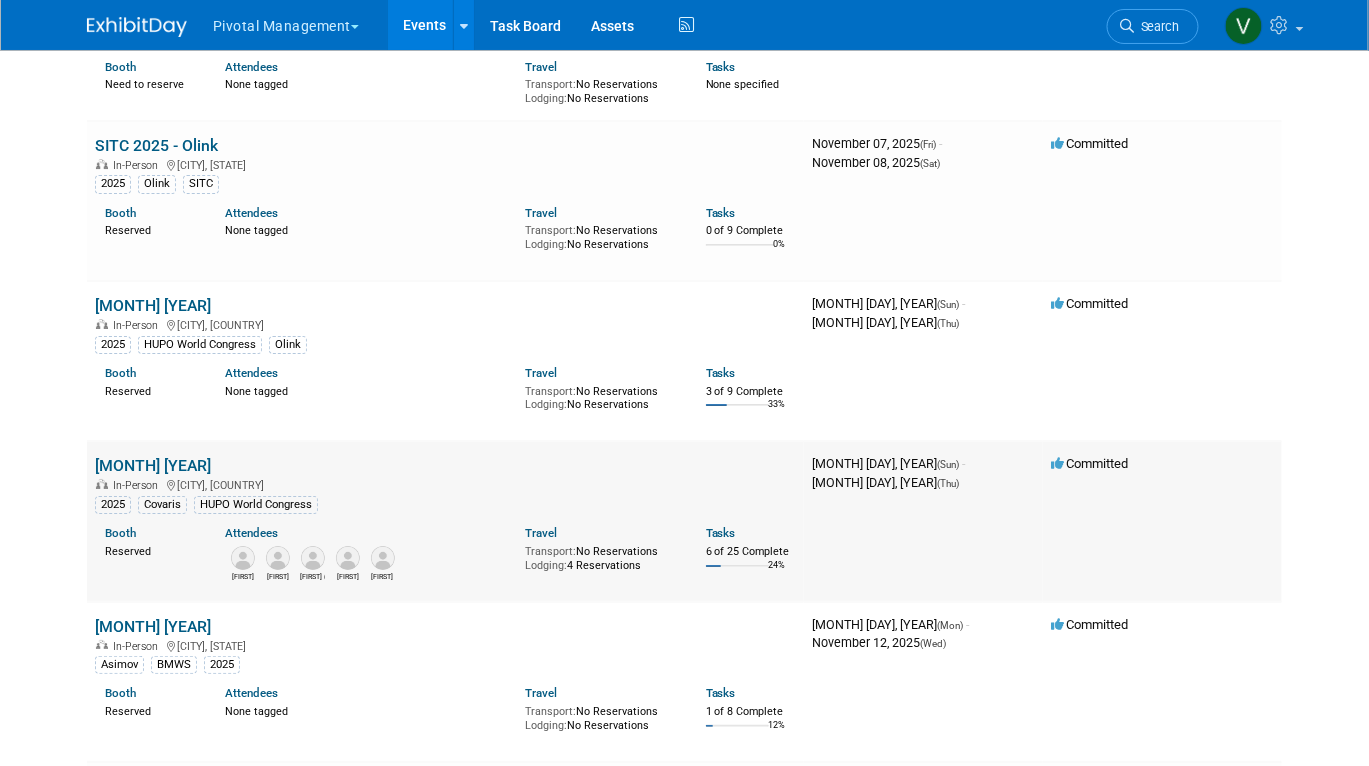 click on "HUPO World Congress 2025 - Covaris" at bounding box center (153, 465) 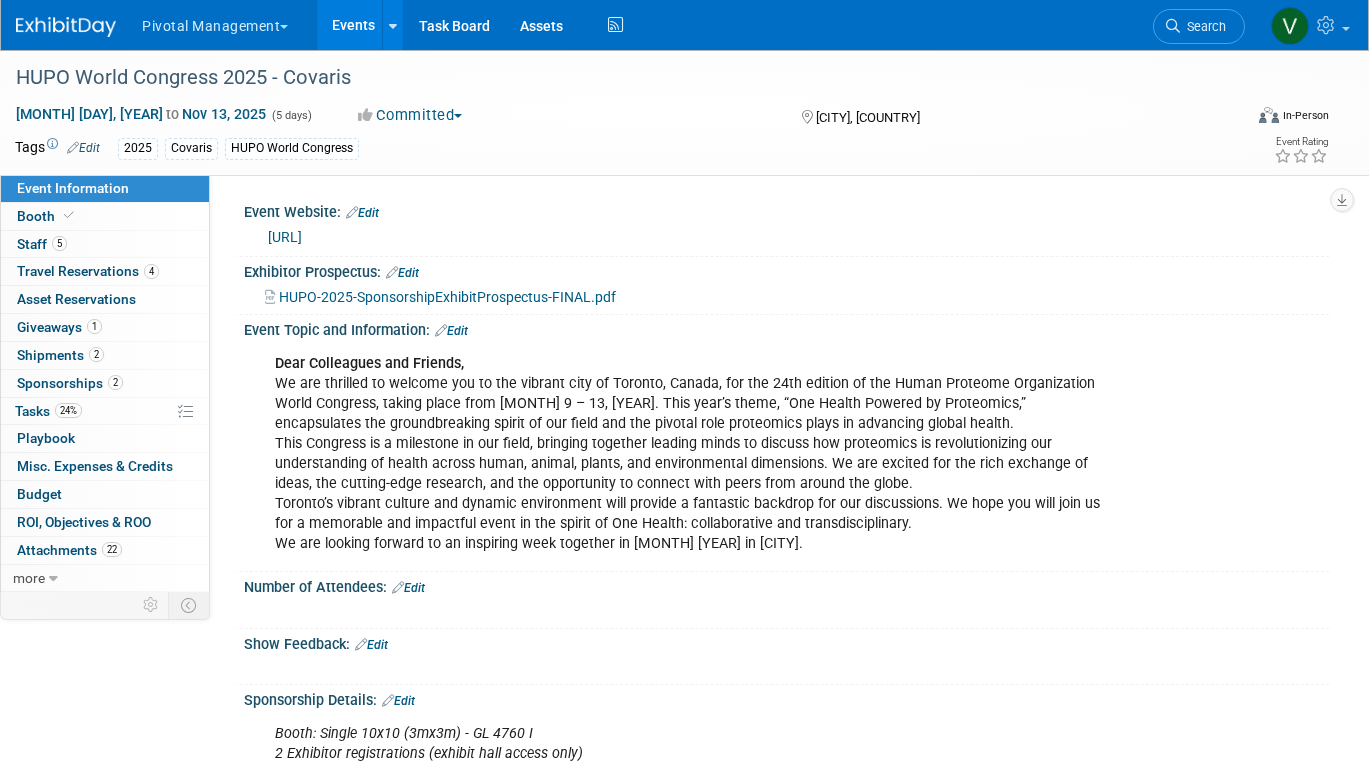 scroll, scrollTop: 0, scrollLeft: 0, axis: both 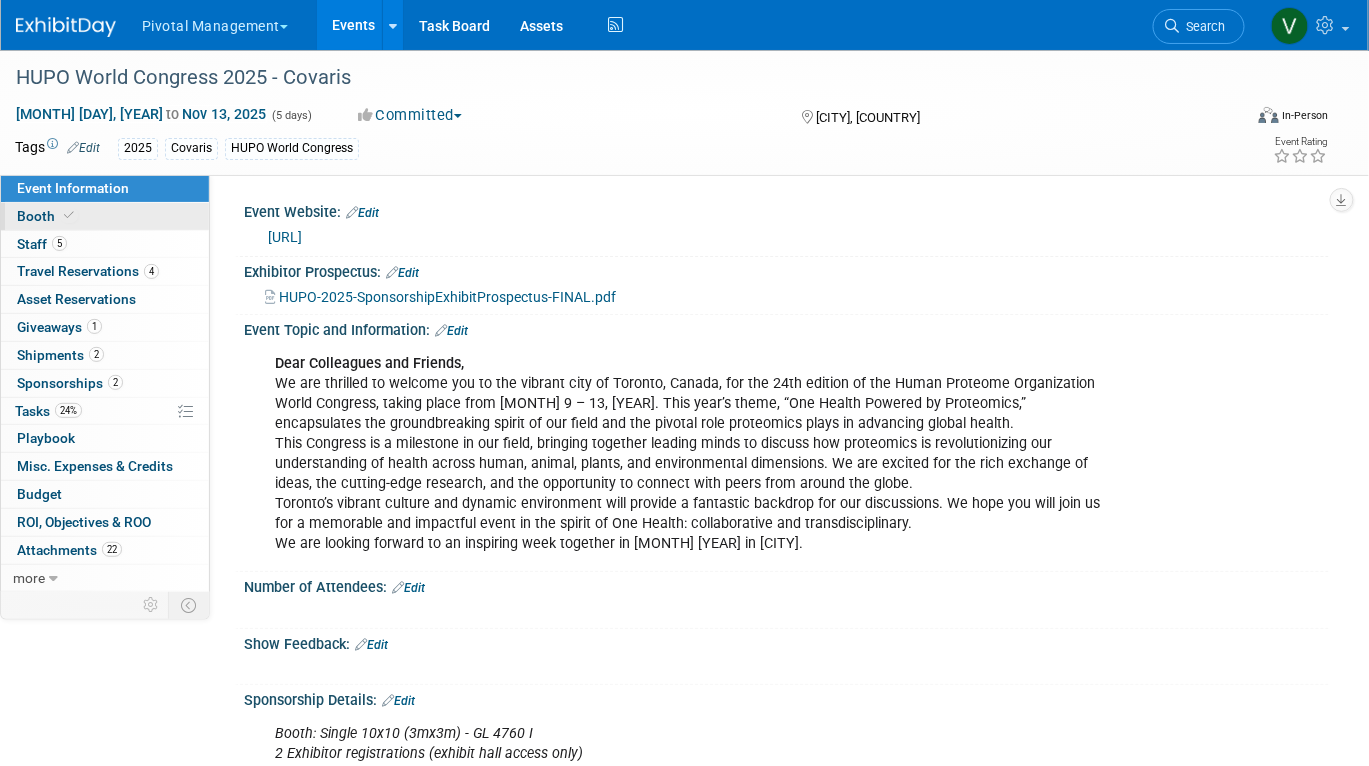click on "Booth" at bounding box center [105, 216] 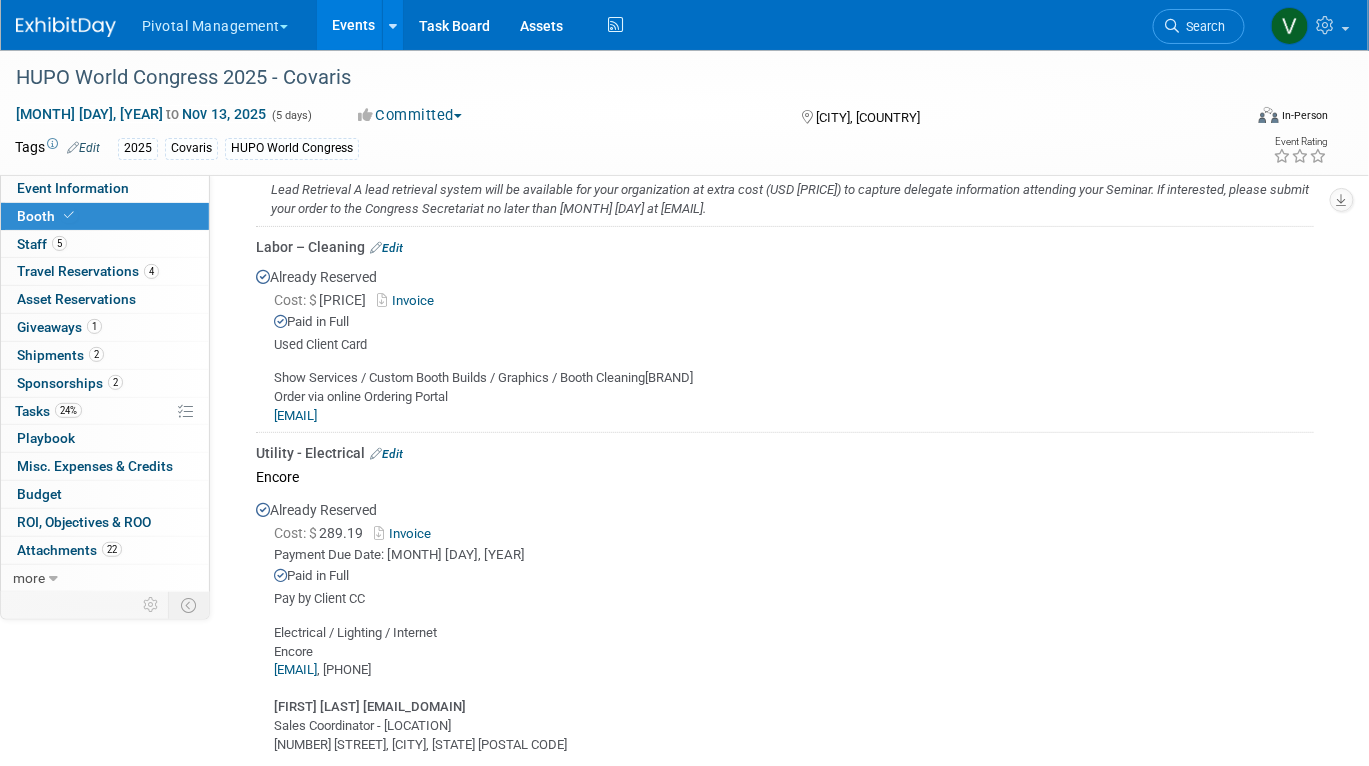 scroll, scrollTop: 2289, scrollLeft: 0, axis: vertical 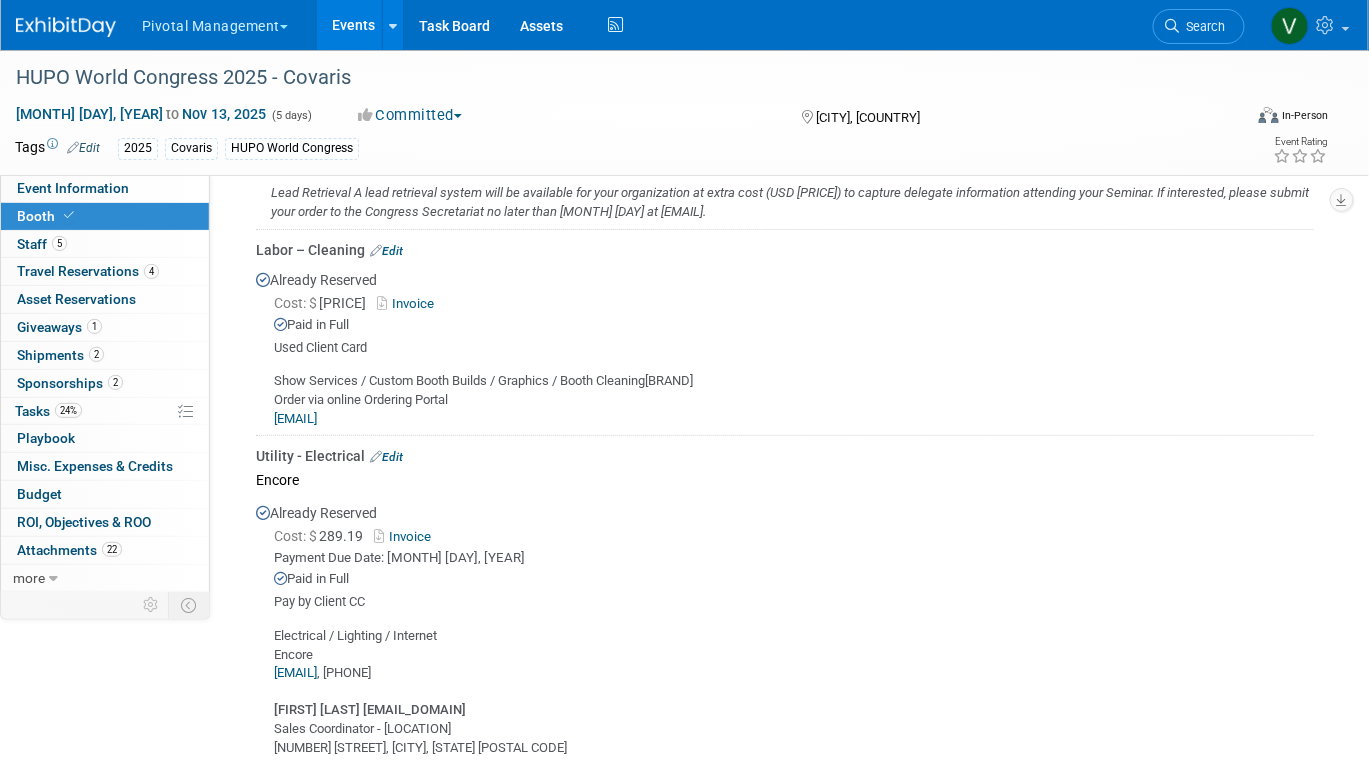 click on "Invoice" at bounding box center [409, 303] 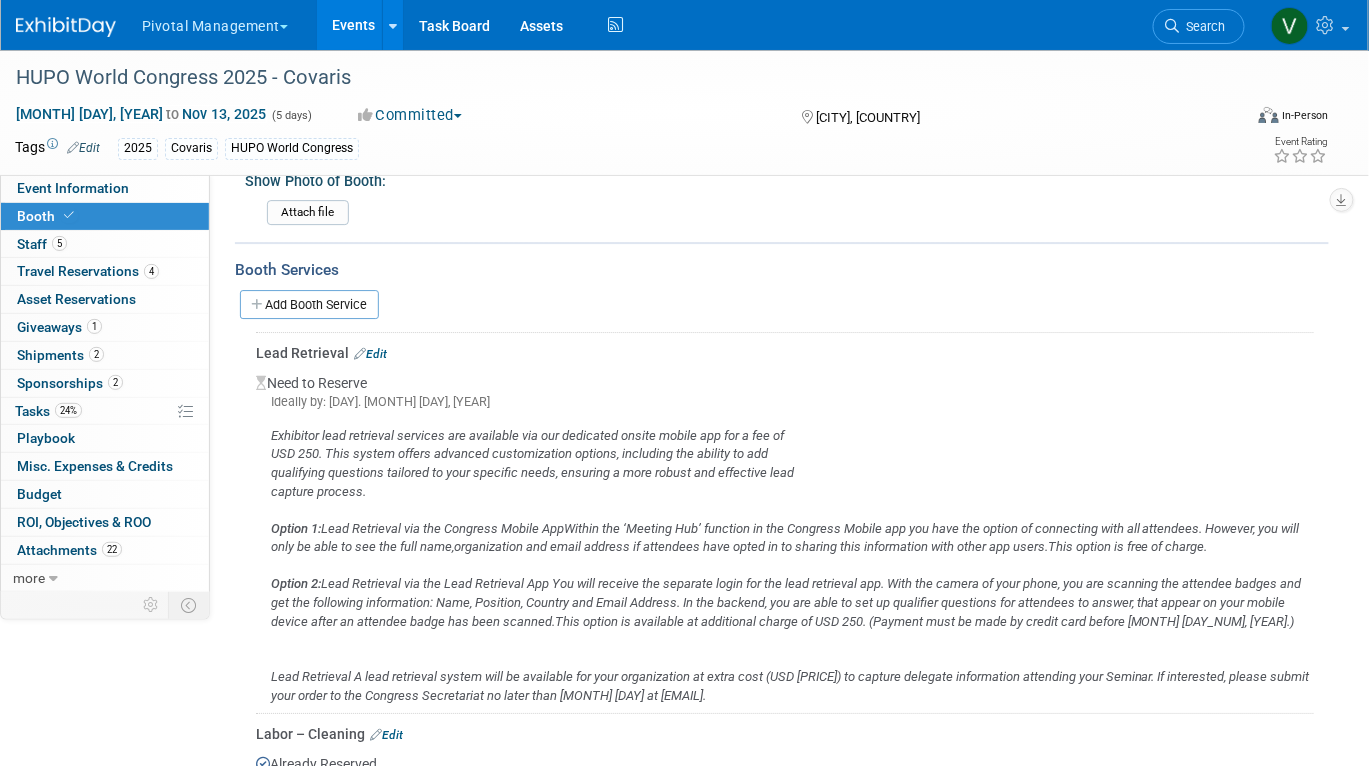 scroll, scrollTop: 1804, scrollLeft: 0, axis: vertical 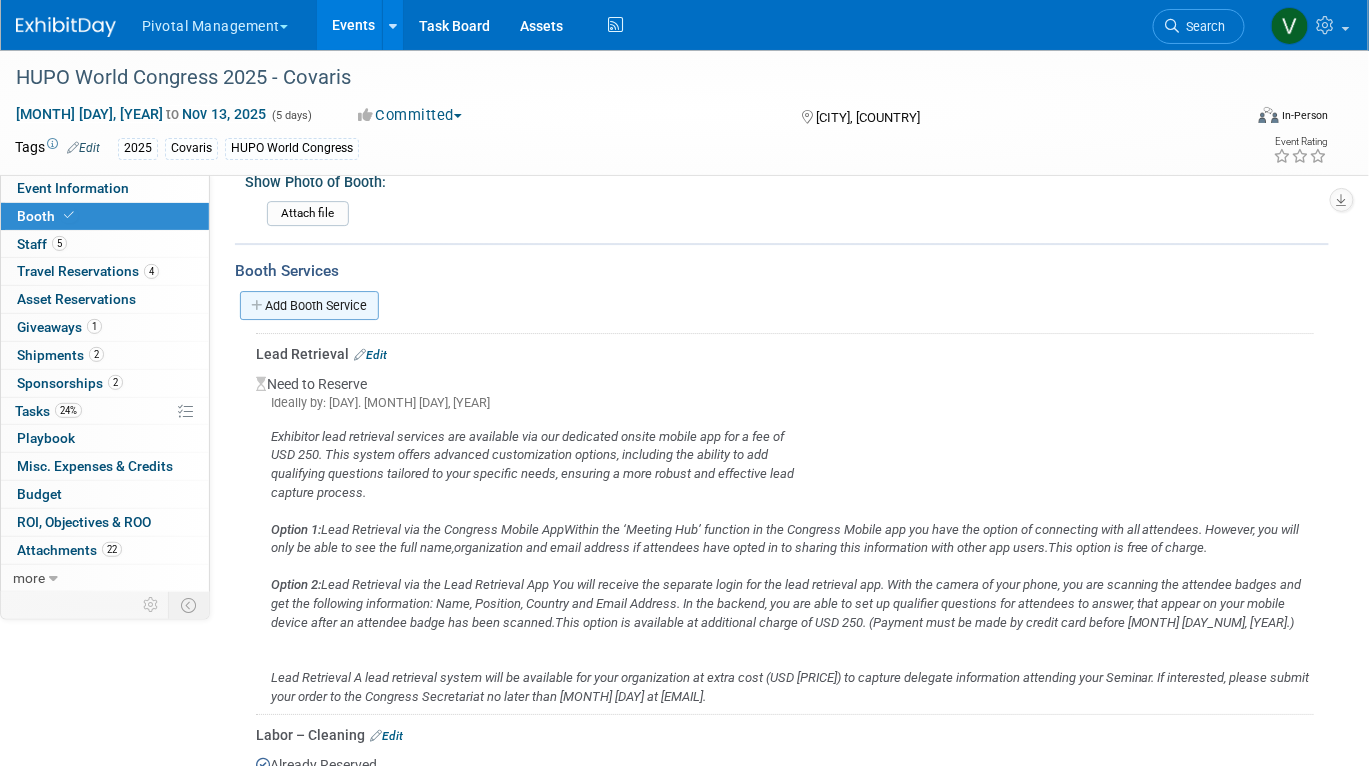 click on "Add Booth Service" at bounding box center (309, 305) 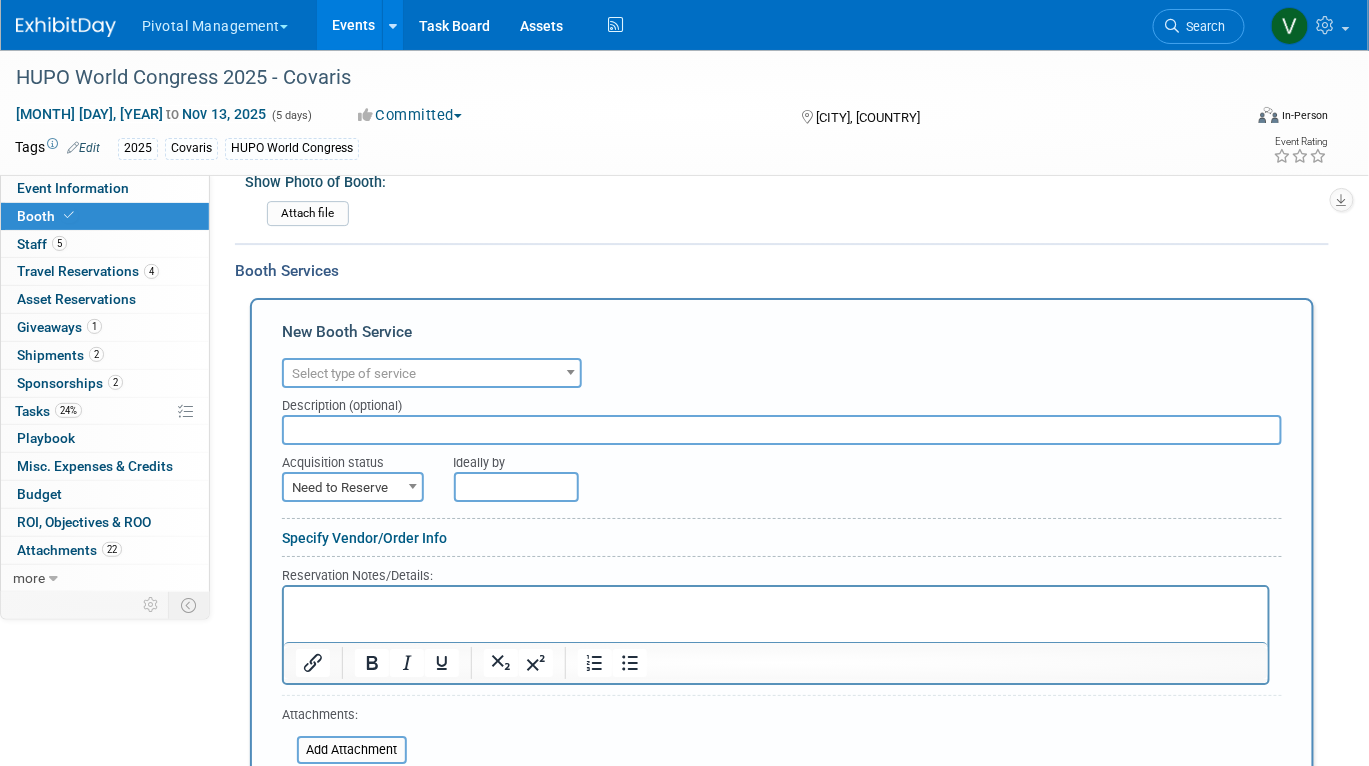 scroll, scrollTop: 0, scrollLeft: 0, axis: both 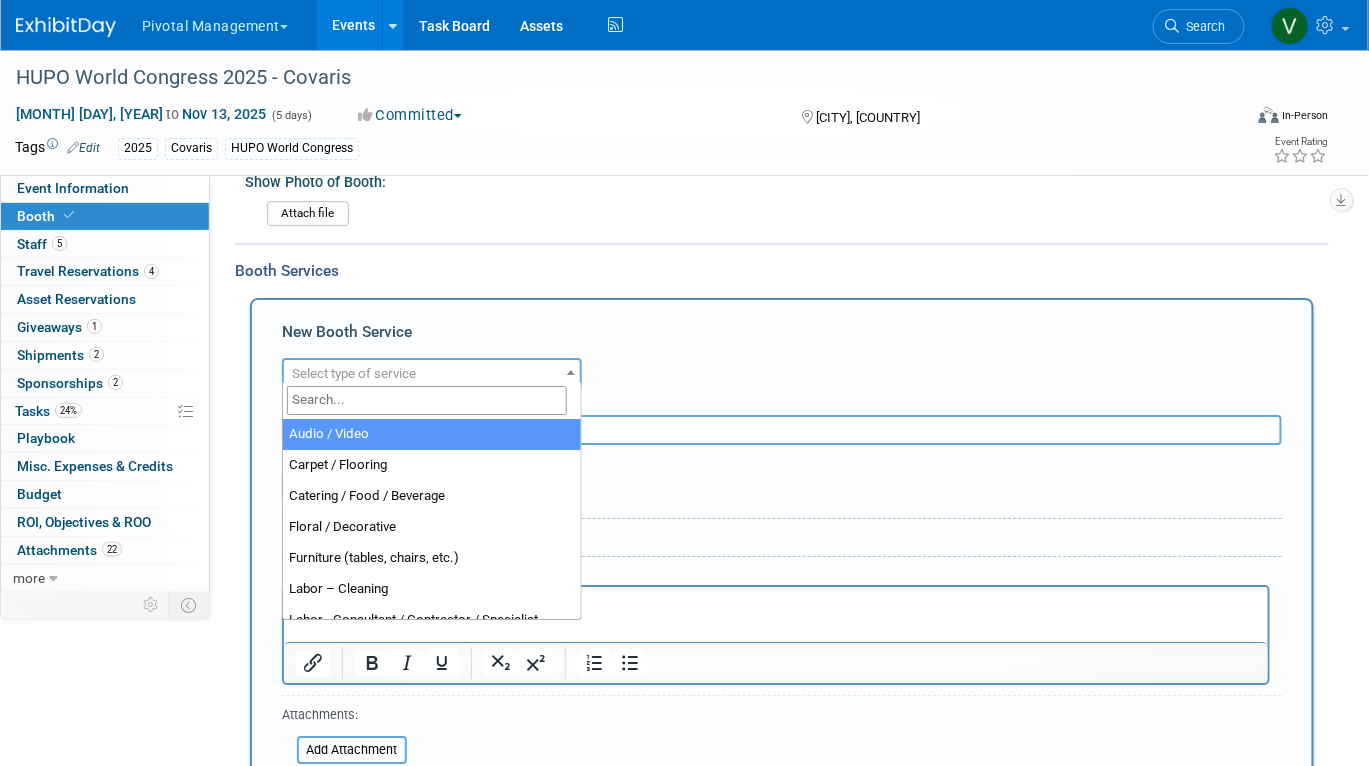 click at bounding box center [427, 400] 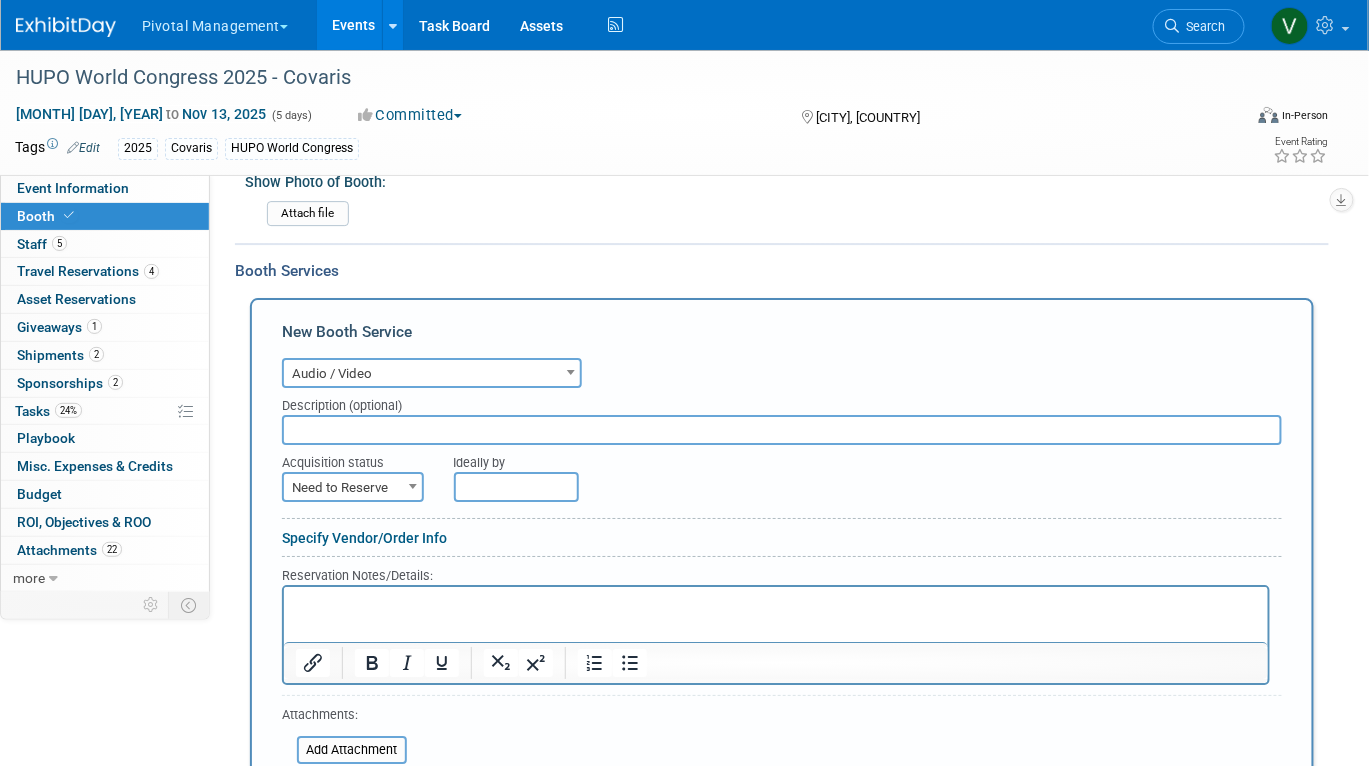 click at bounding box center (782, 430) 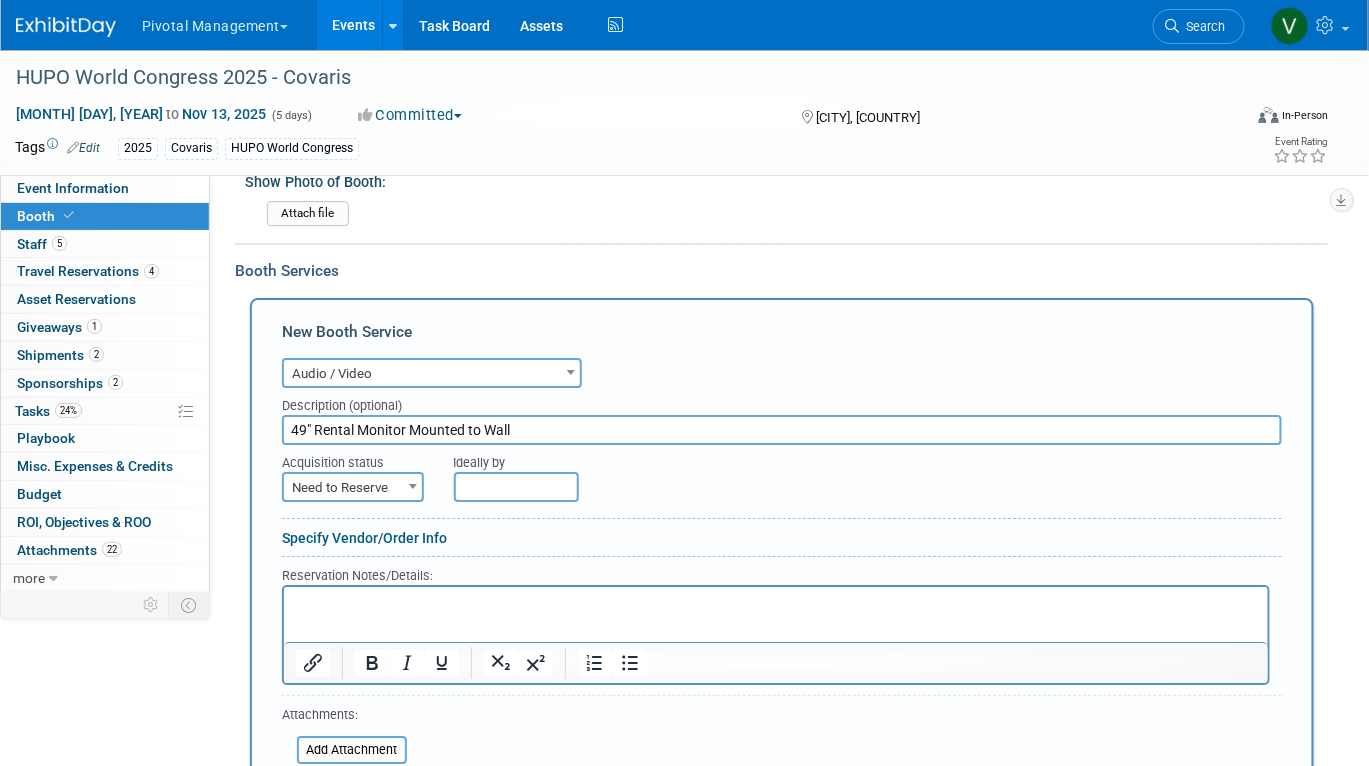 type on "49" Rental Monitor Mounted to Wall" 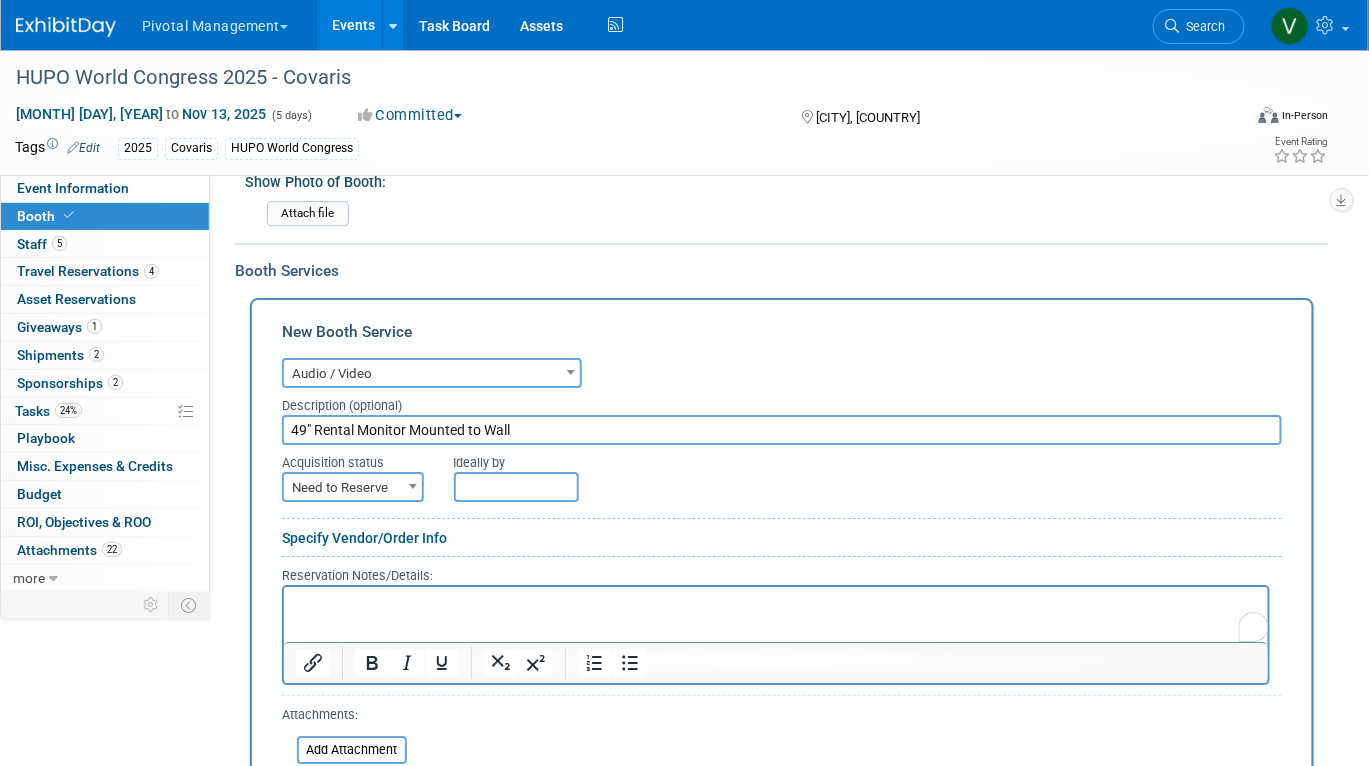 click at bounding box center (775, 603) 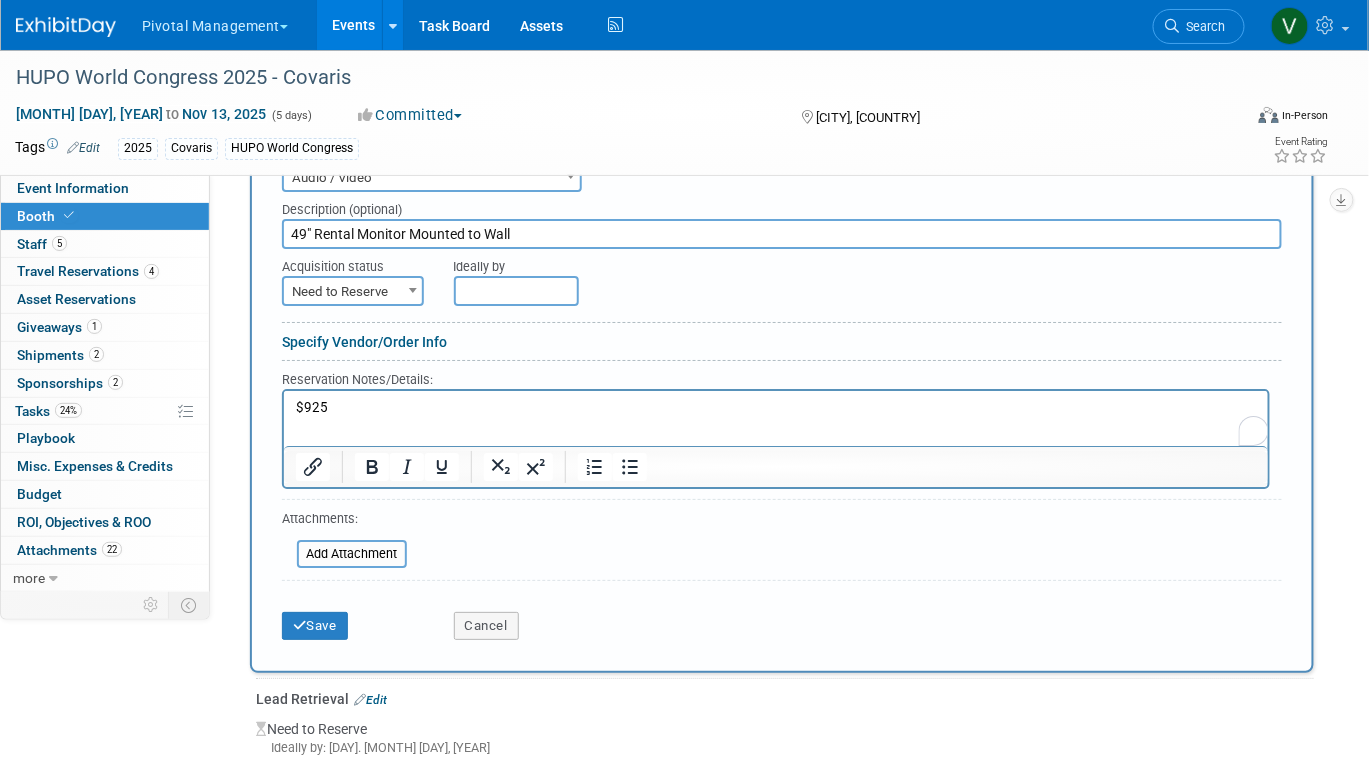 scroll, scrollTop: 2011, scrollLeft: 0, axis: vertical 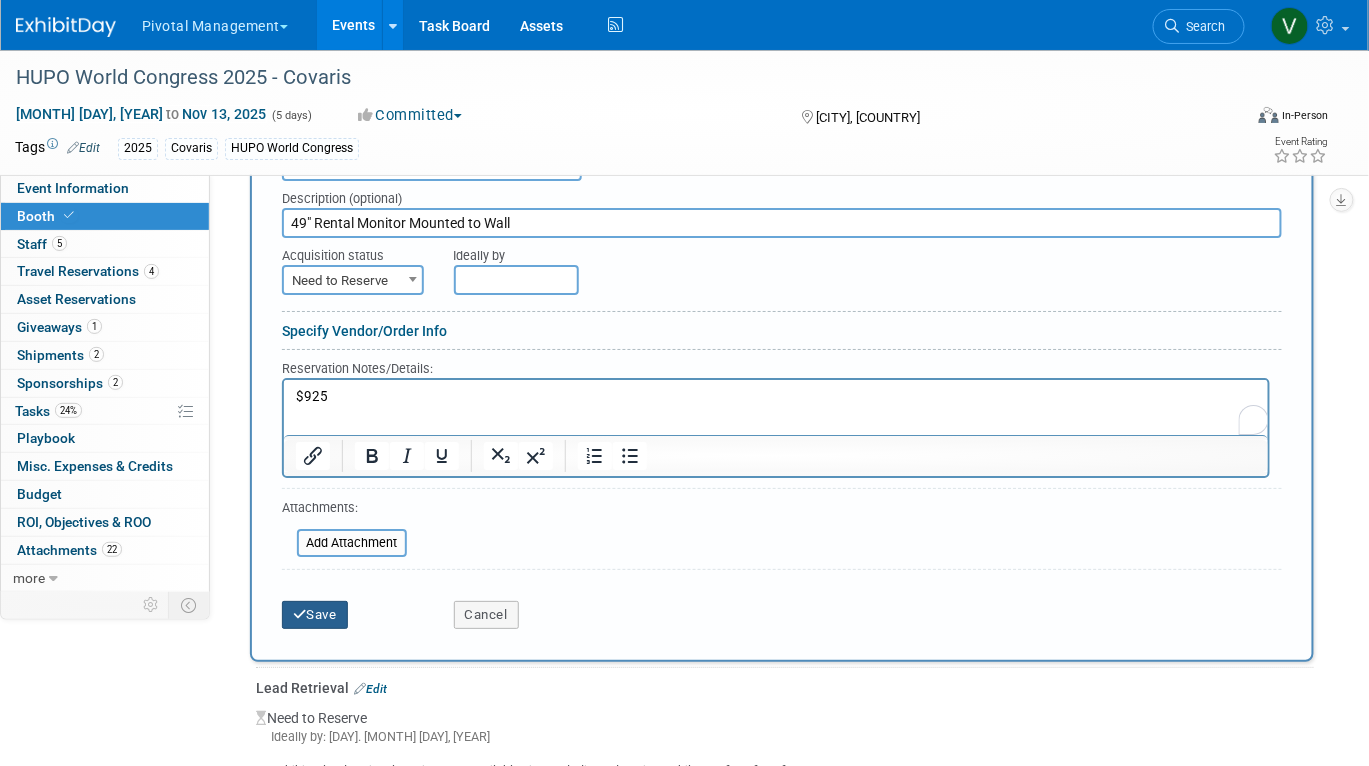click on "Save" at bounding box center (315, 615) 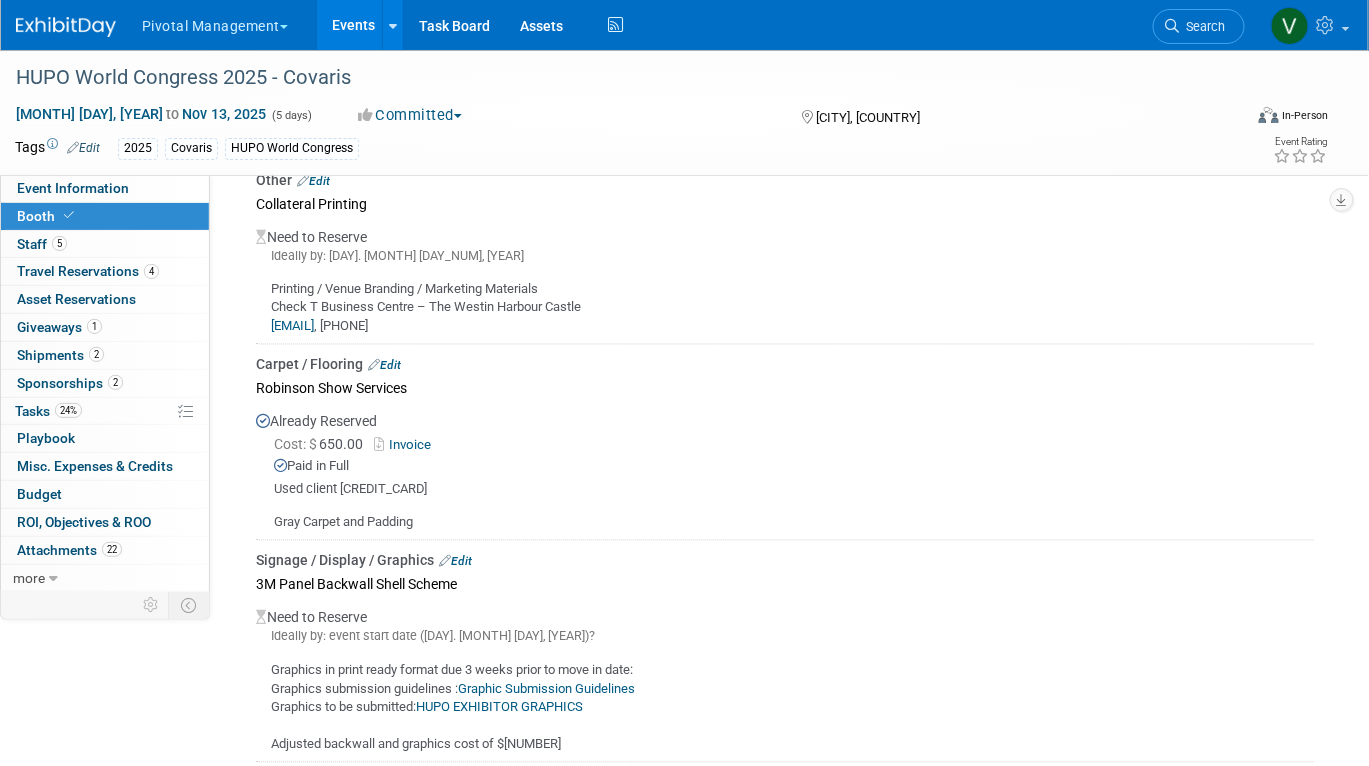 scroll, scrollTop: 3166, scrollLeft: 0, axis: vertical 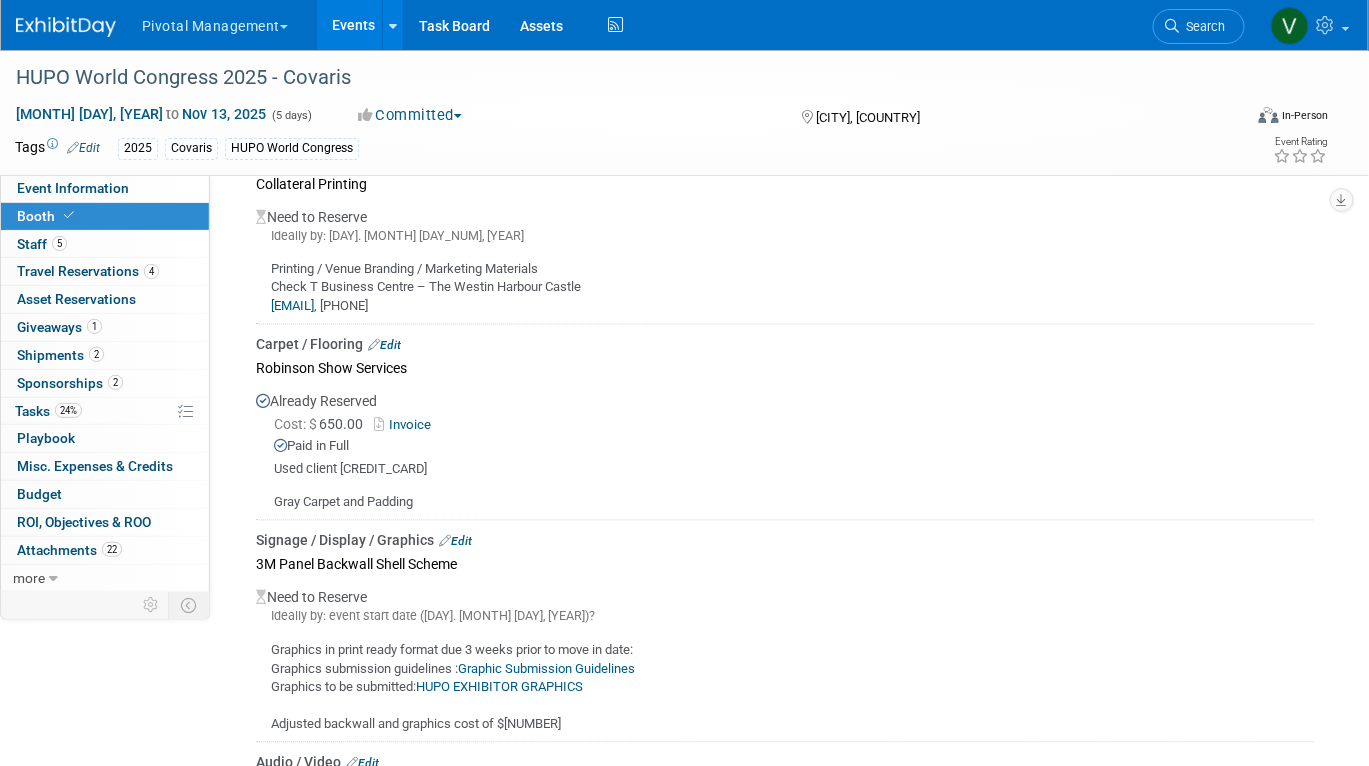 click on "Invoice" at bounding box center (406, 425) 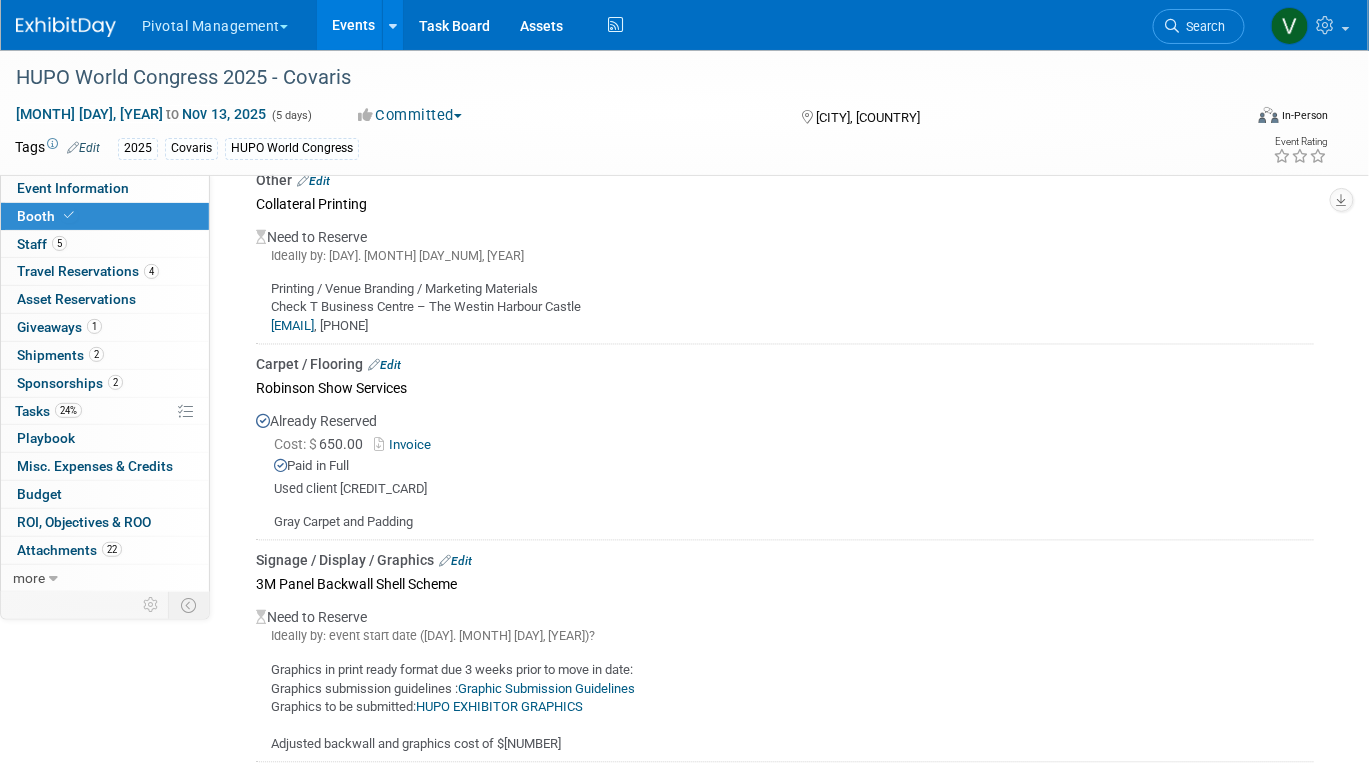 scroll, scrollTop: 3142, scrollLeft: 0, axis: vertical 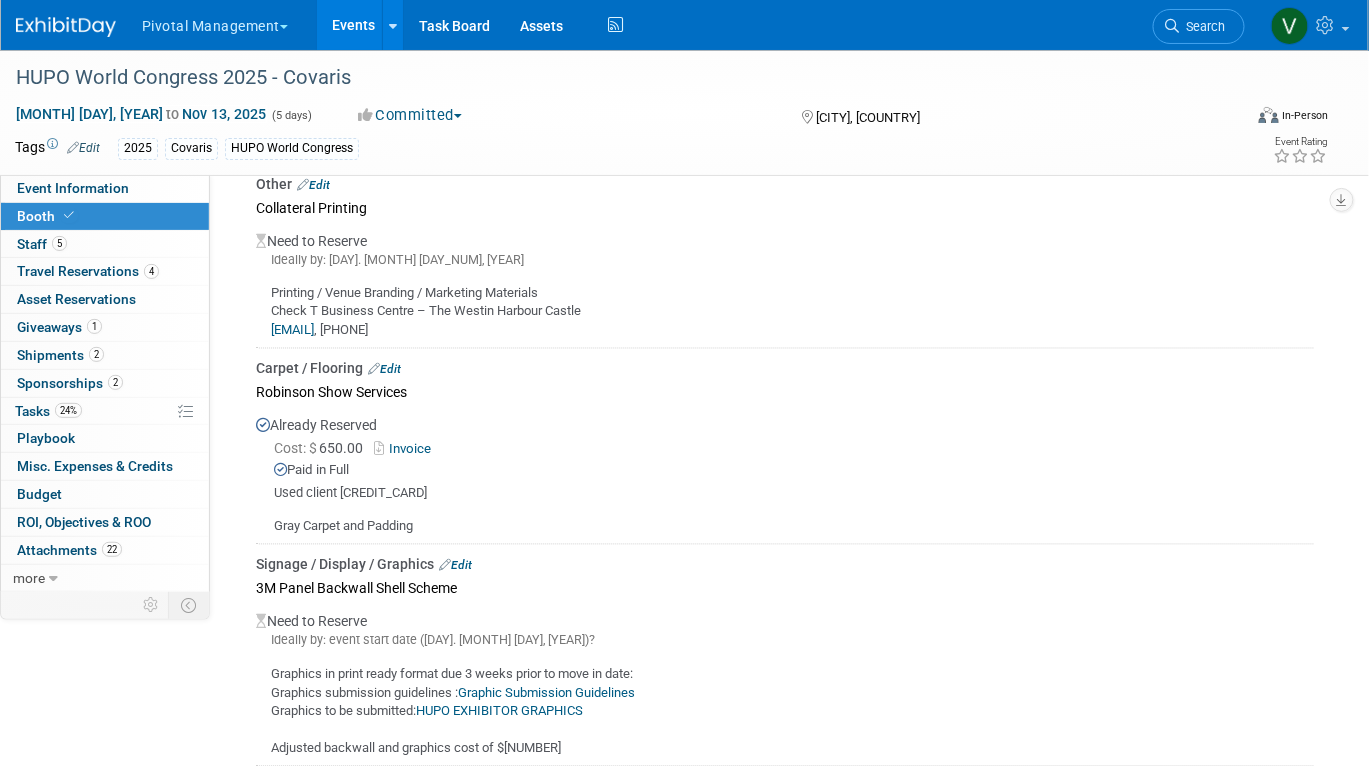 click on "Edit" at bounding box center (384, 370) 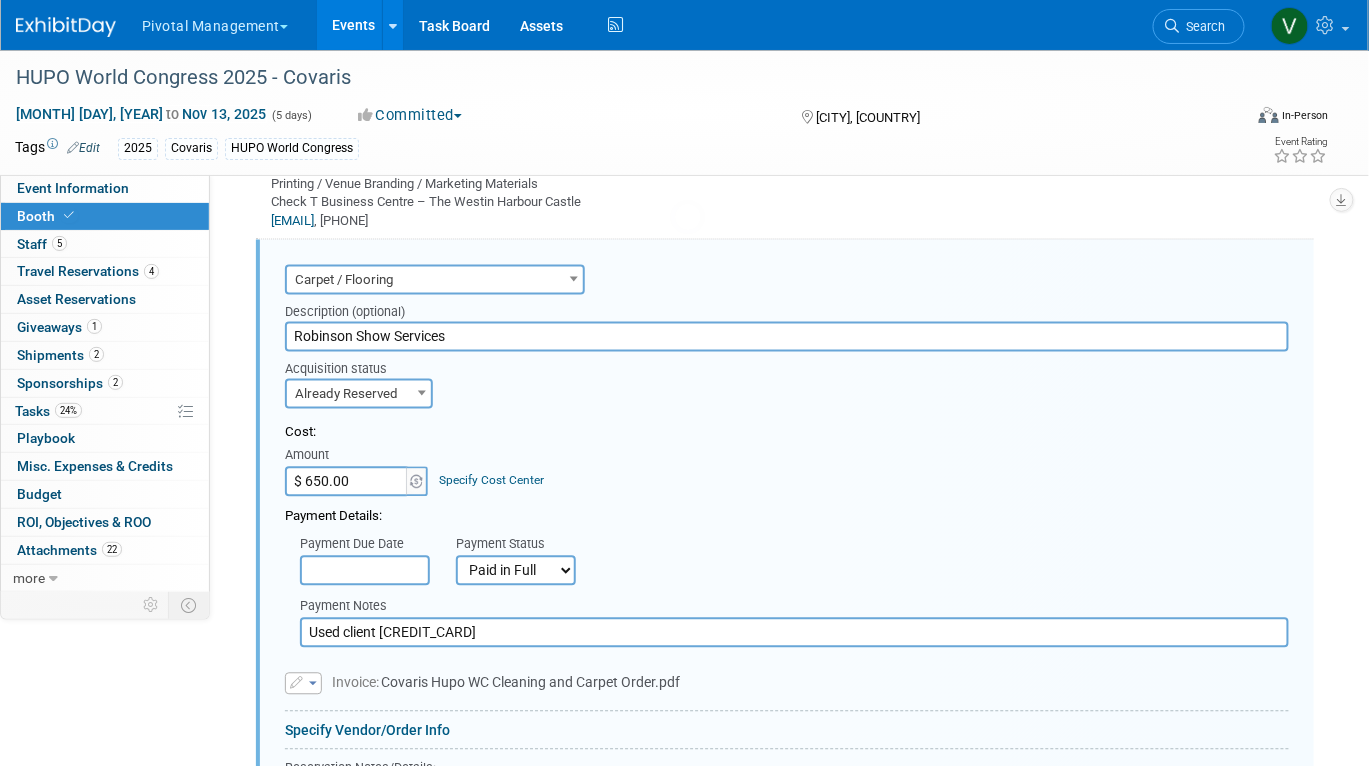 scroll, scrollTop: 3254, scrollLeft: 0, axis: vertical 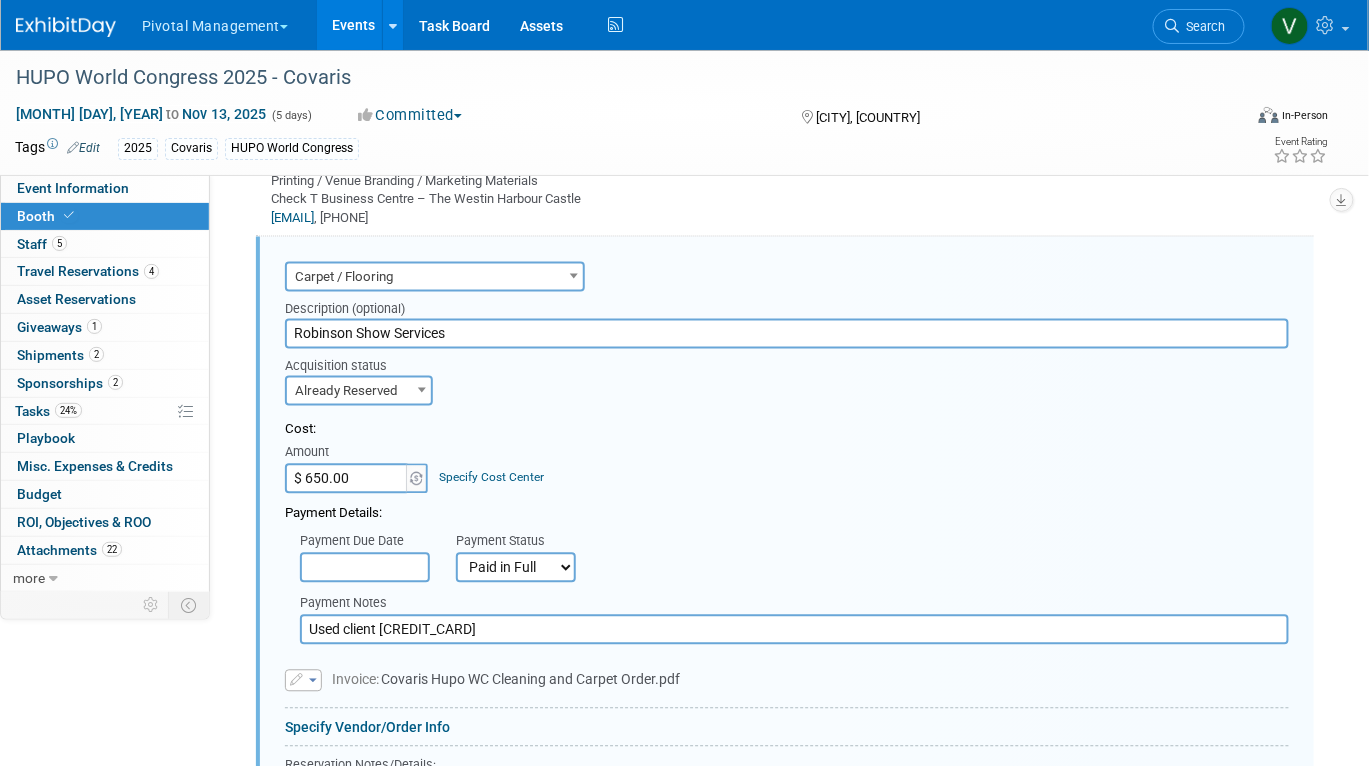 click on "$ 650.00" at bounding box center (347, 479) 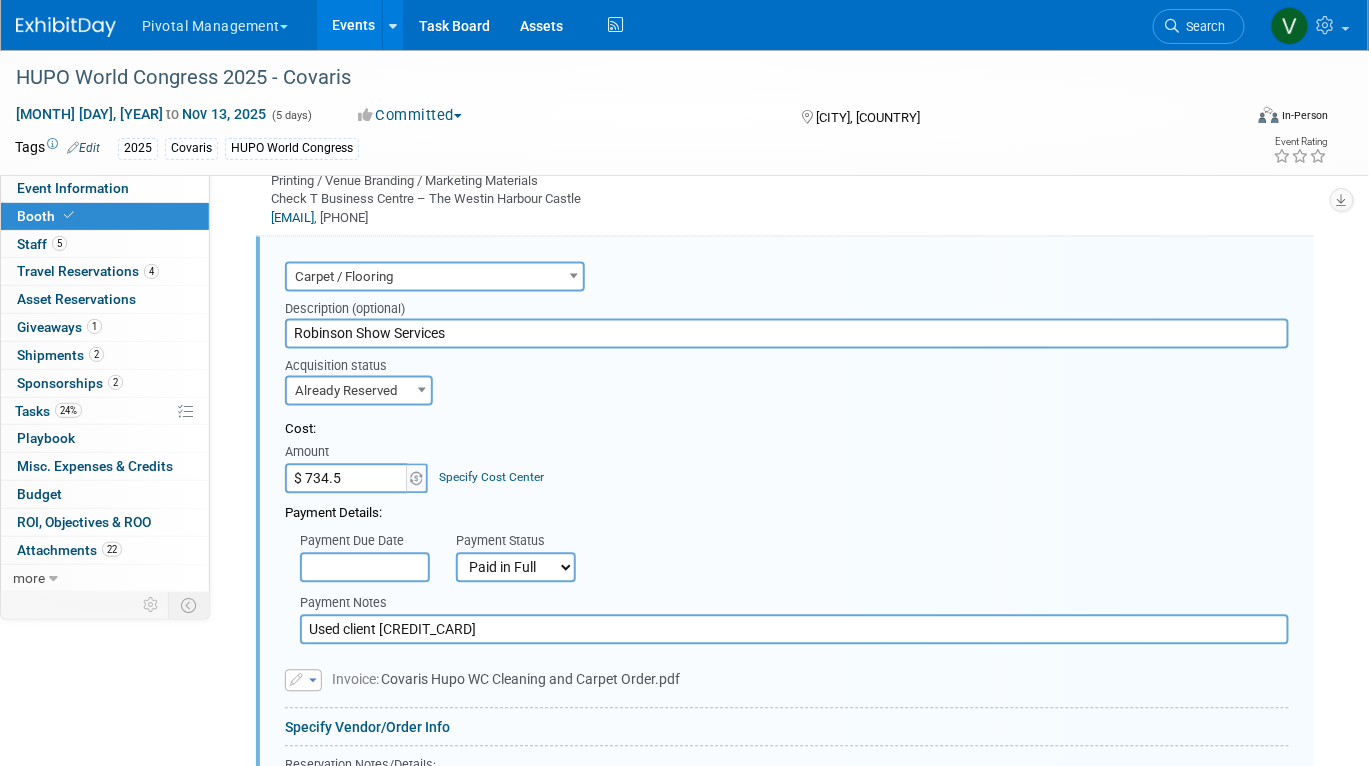 type on "$ [PRICE]" 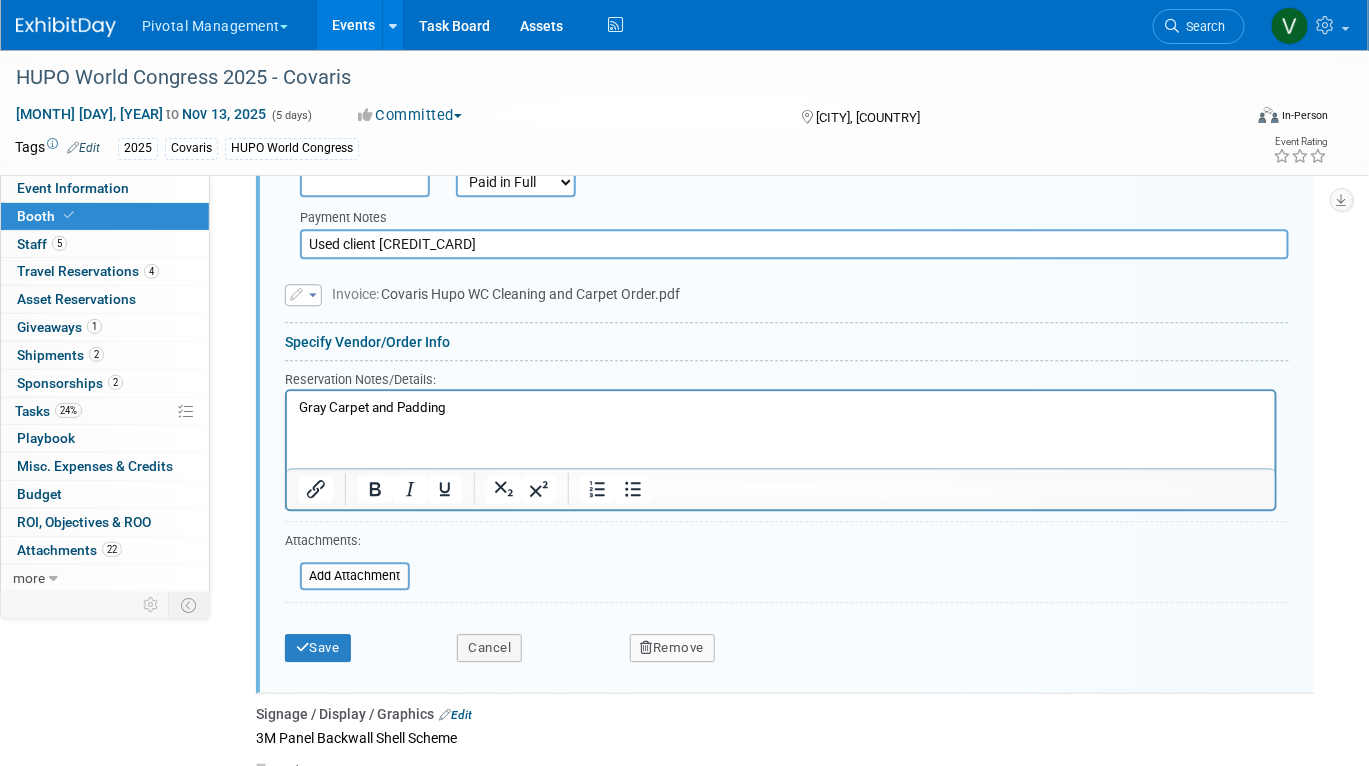 scroll, scrollTop: 3683, scrollLeft: 0, axis: vertical 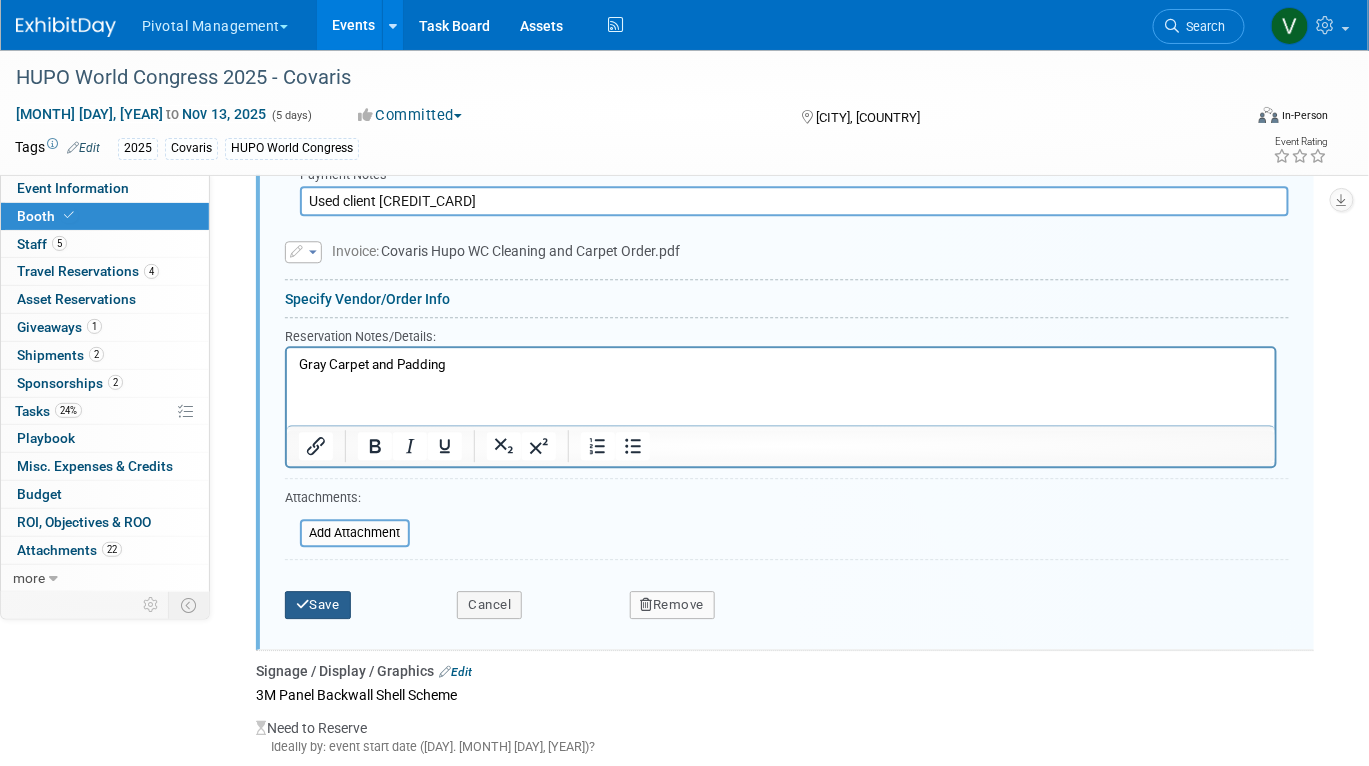 click on "Save" at bounding box center [318, 605] 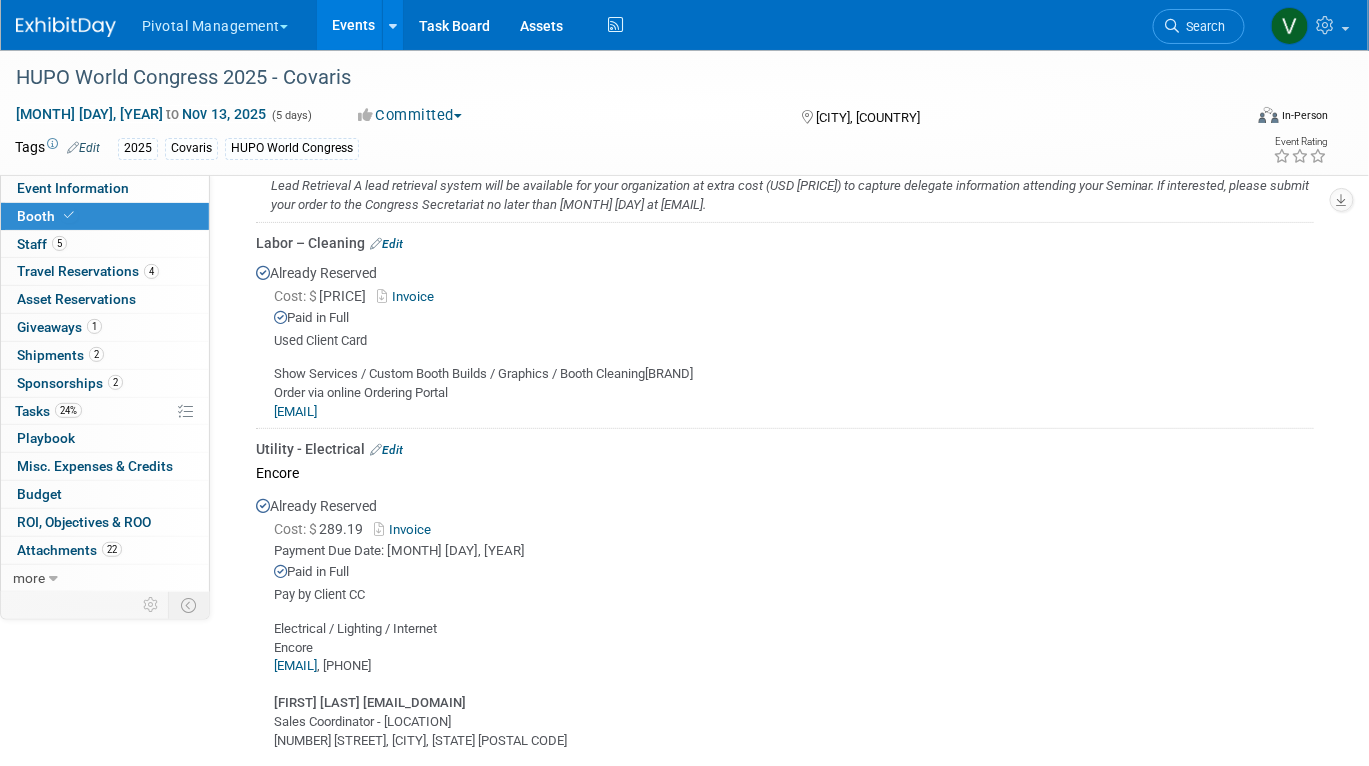 scroll, scrollTop: 2294, scrollLeft: 0, axis: vertical 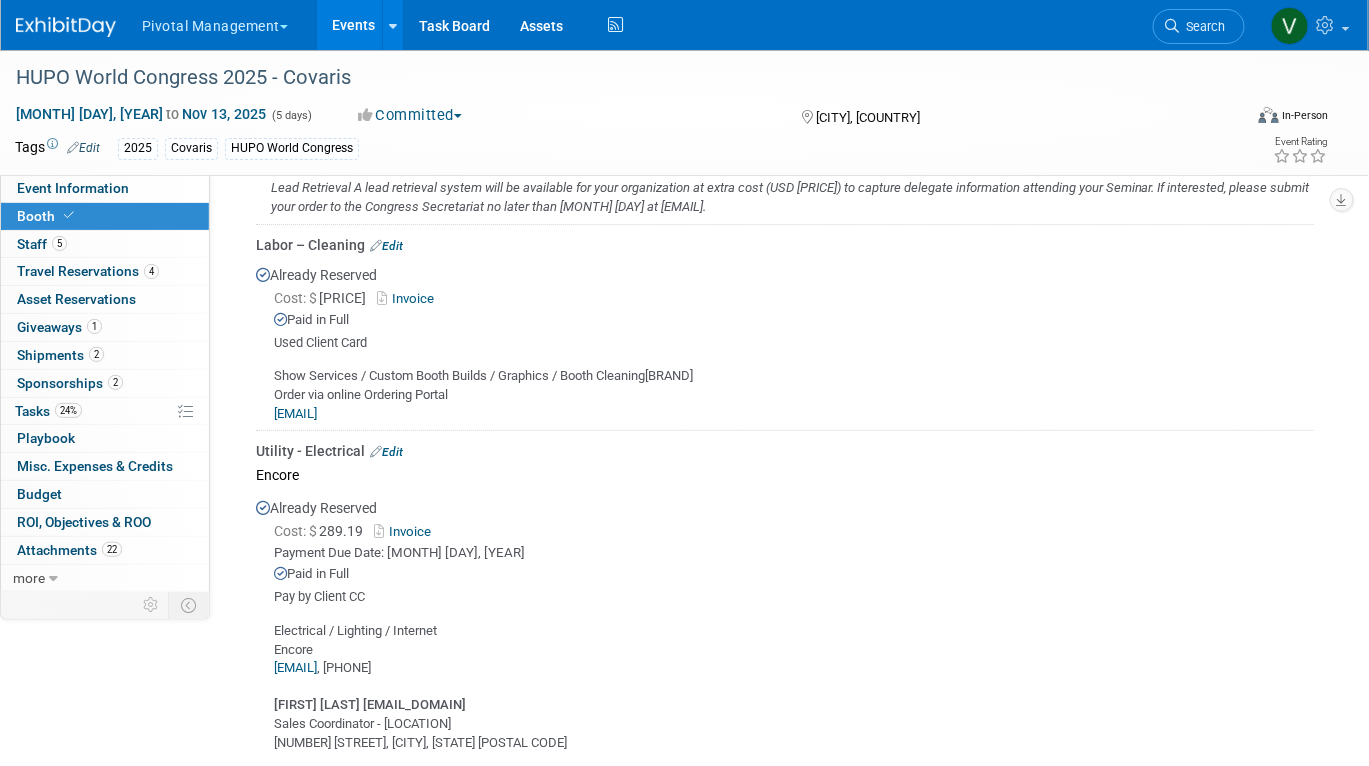 click on "Edit" at bounding box center [386, 246] 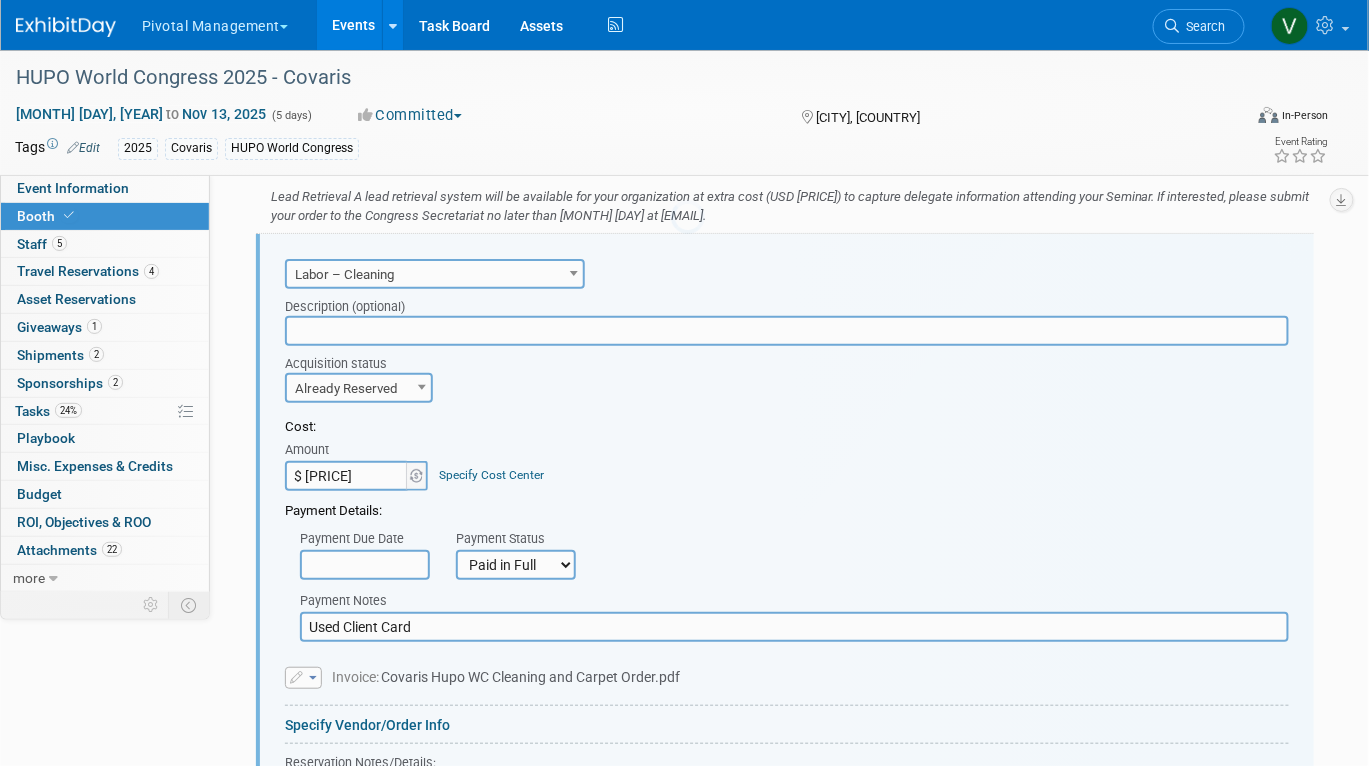 scroll, scrollTop: 0, scrollLeft: 0, axis: both 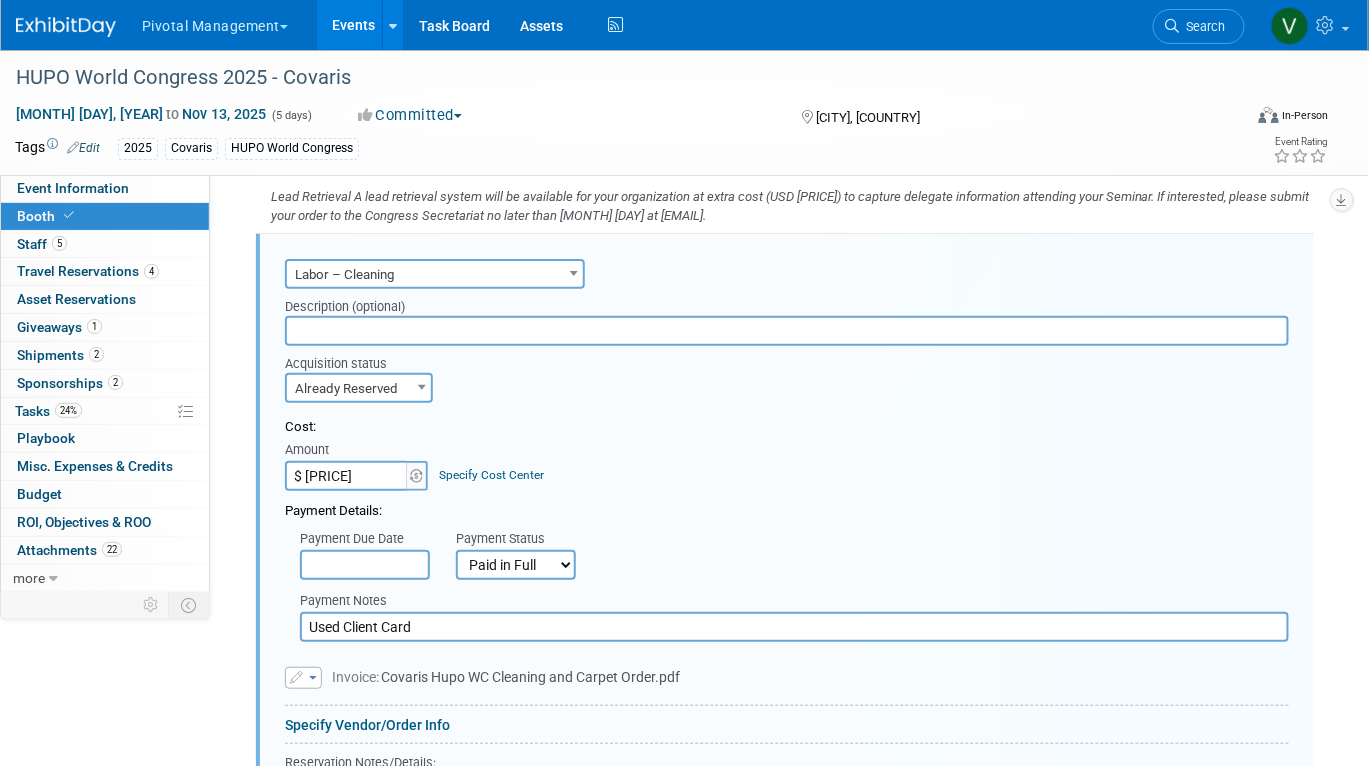 click on "$ [PRICE]" at bounding box center (347, 476) 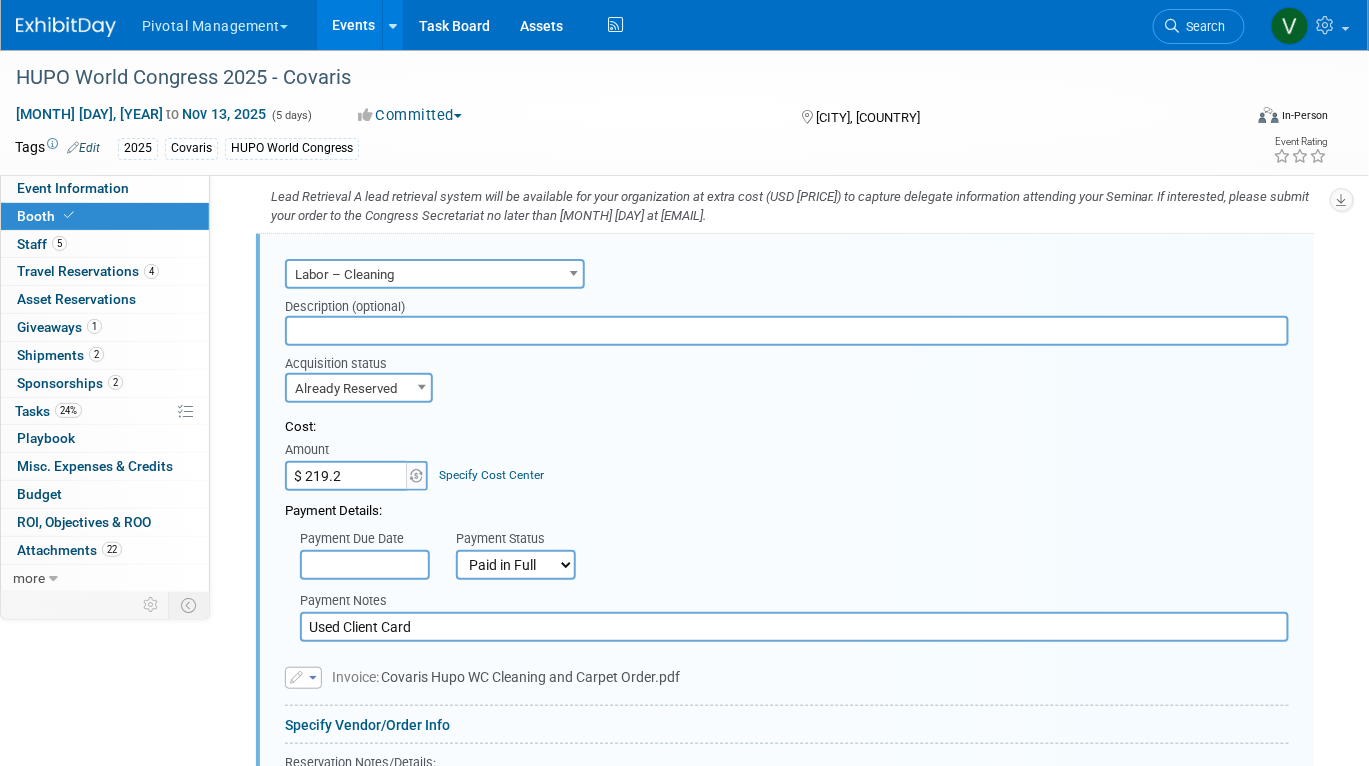 type on "$ [NUMBER]" 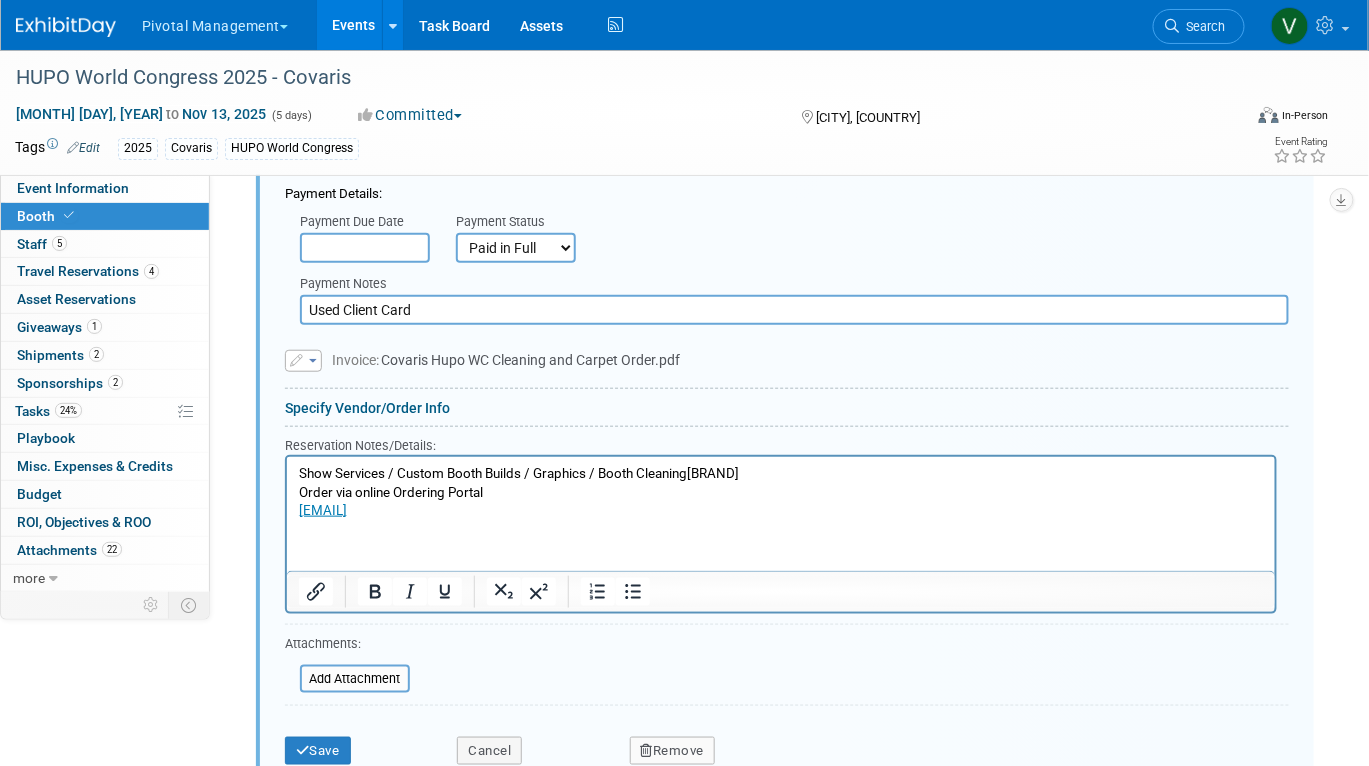 scroll, scrollTop: 2612, scrollLeft: 0, axis: vertical 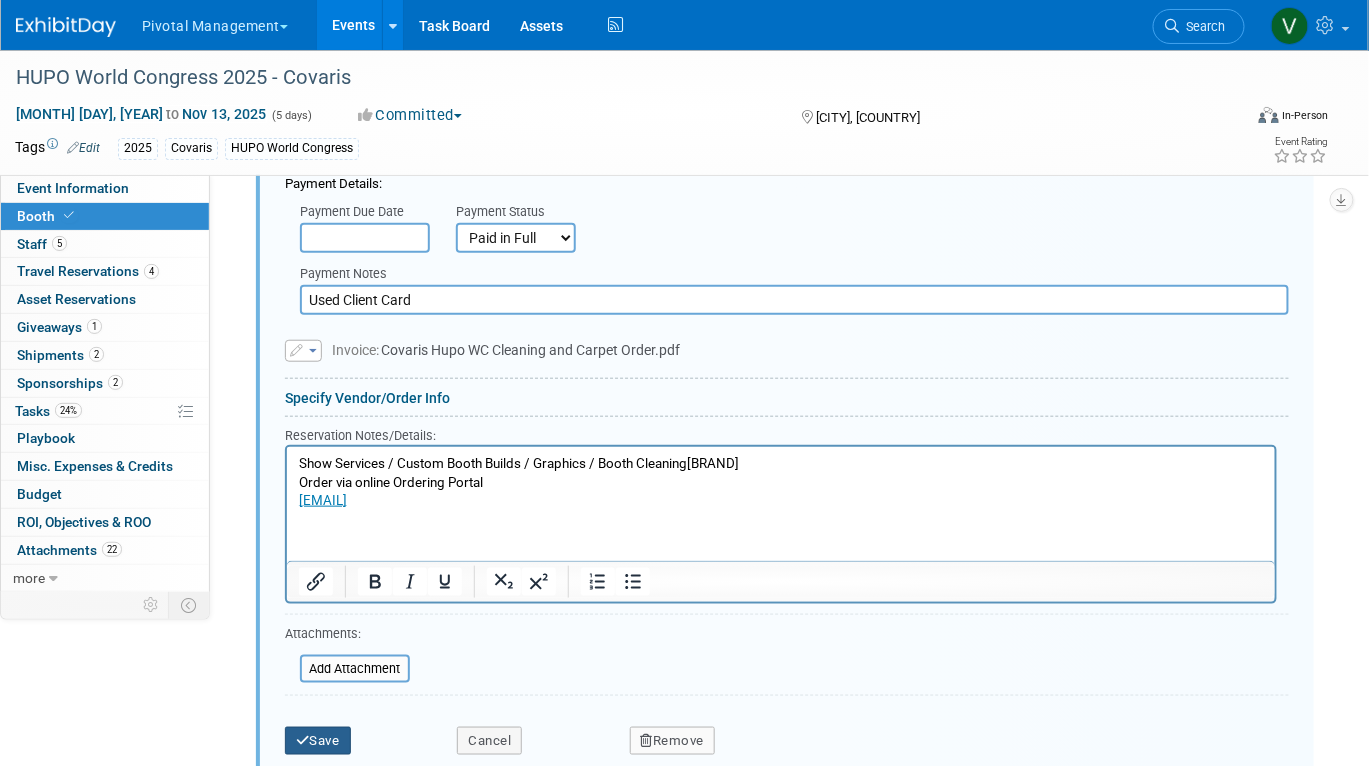 click on "Save" at bounding box center [318, 741] 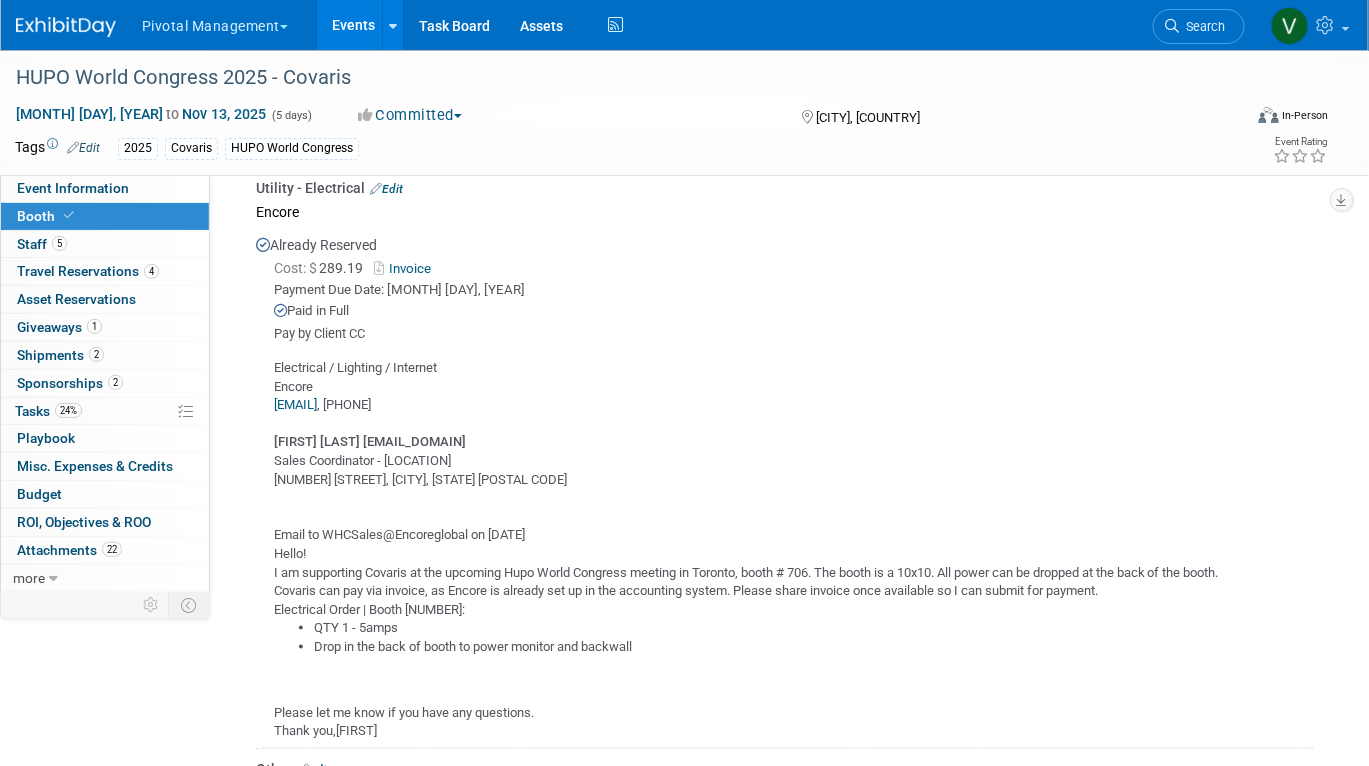 scroll, scrollTop: 2550, scrollLeft: 0, axis: vertical 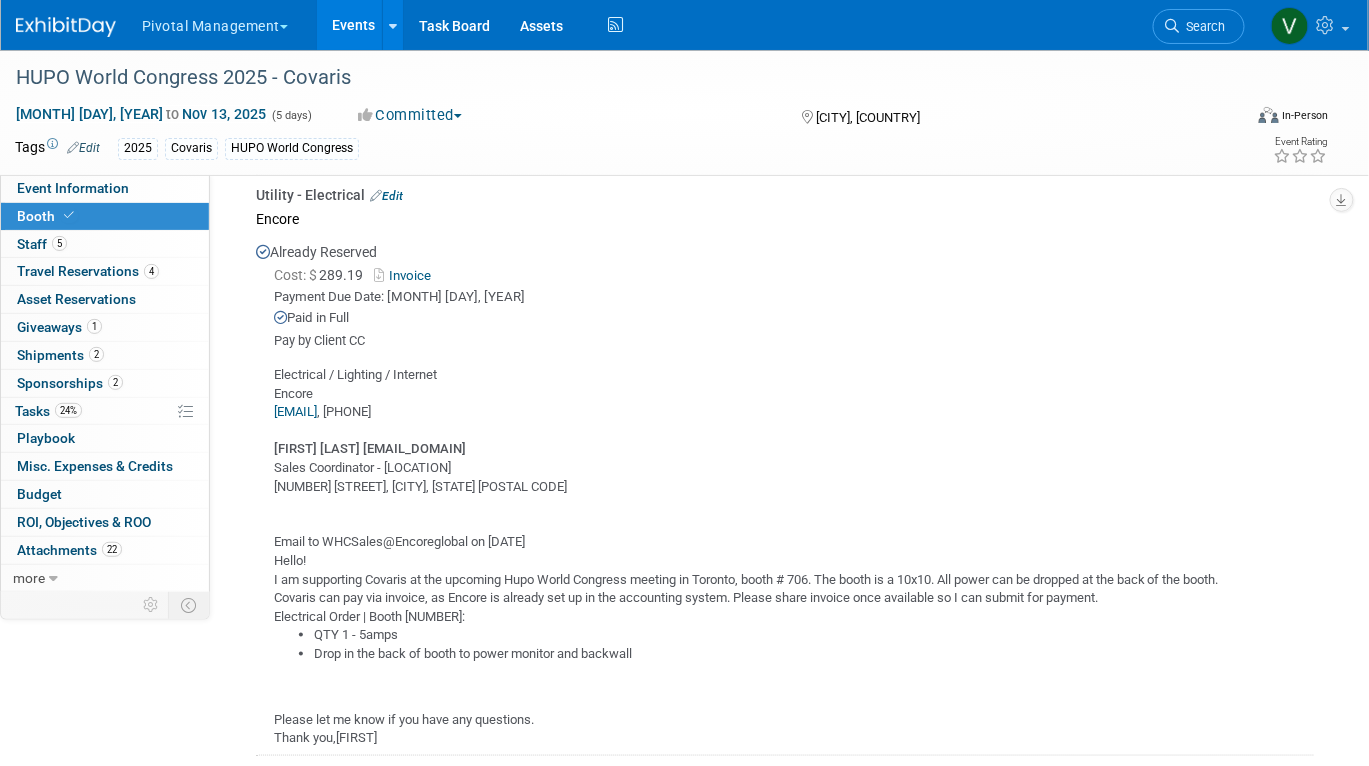 click on "Invoice" at bounding box center [406, 275] 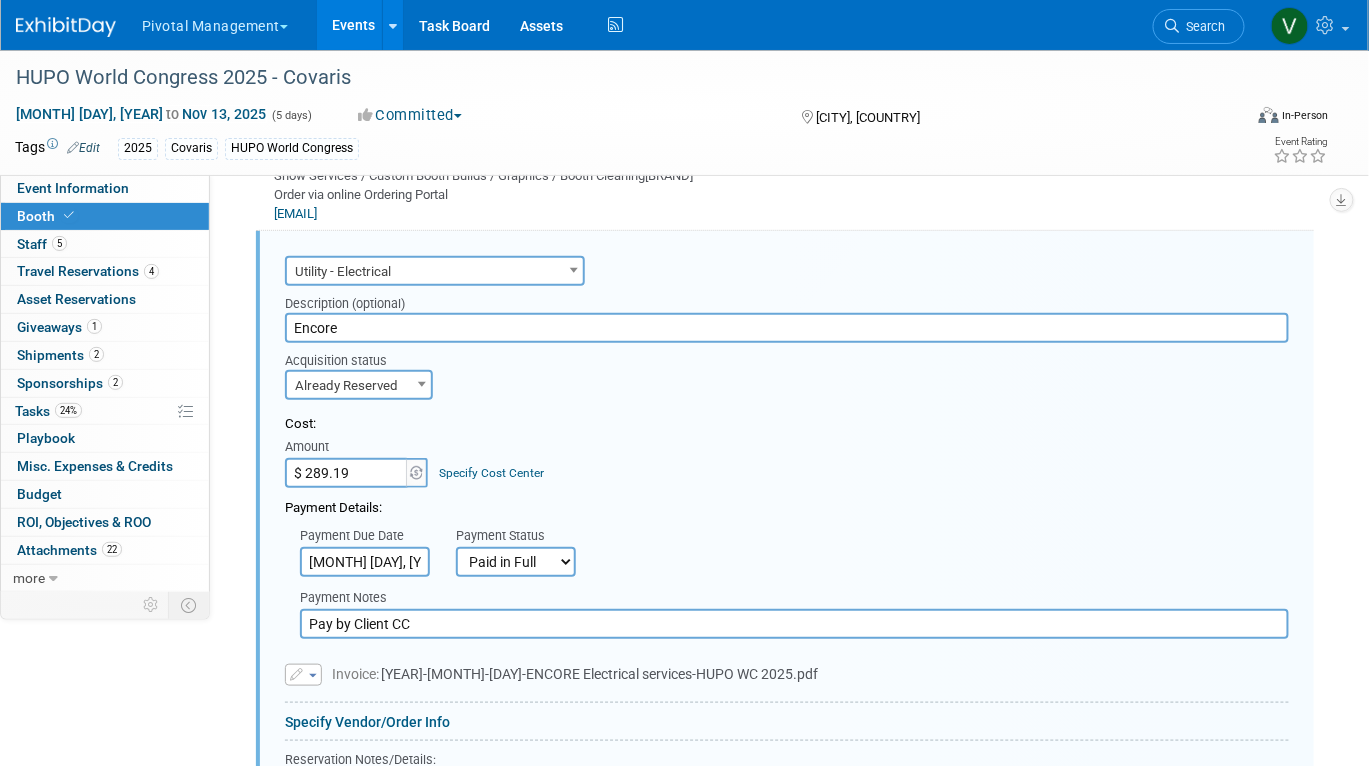 scroll, scrollTop: 2490, scrollLeft: 0, axis: vertical 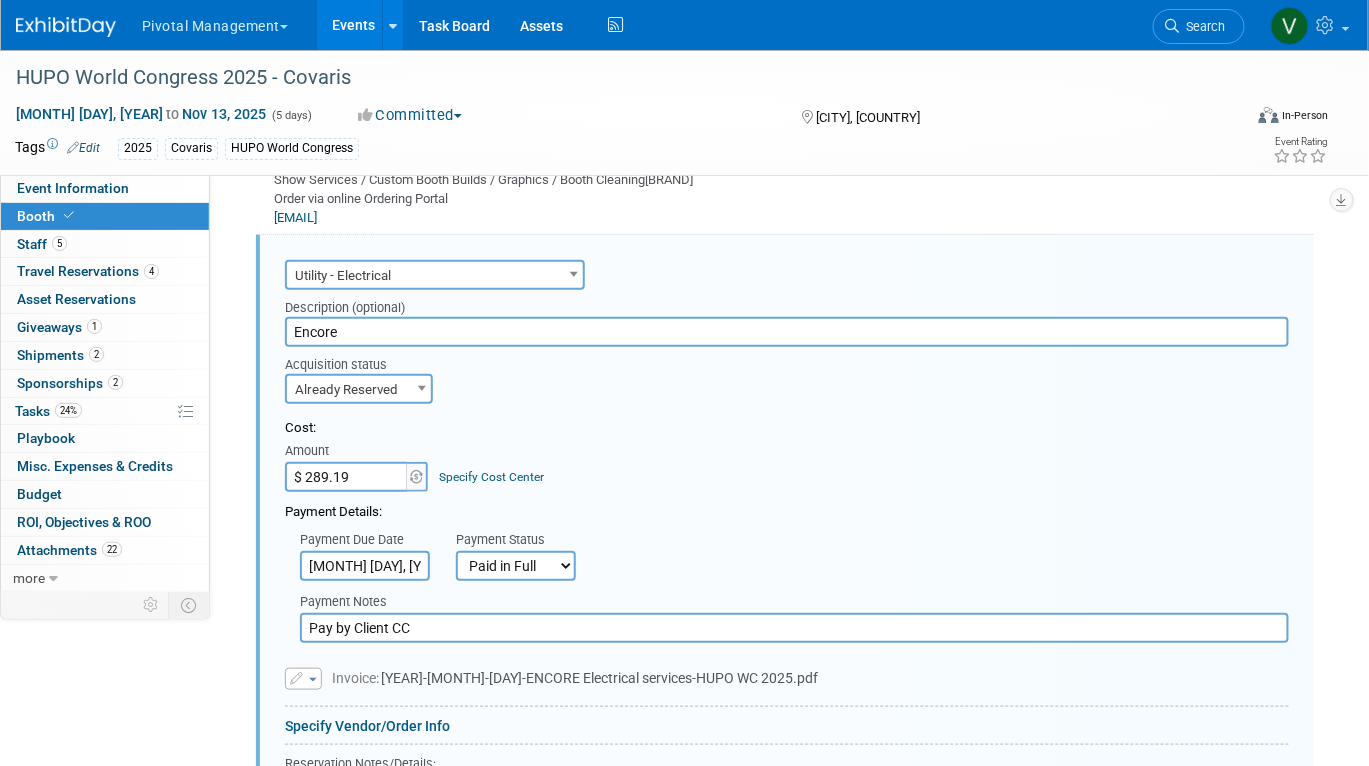 click on "$ 289.19" at bounding box center (347, 477) 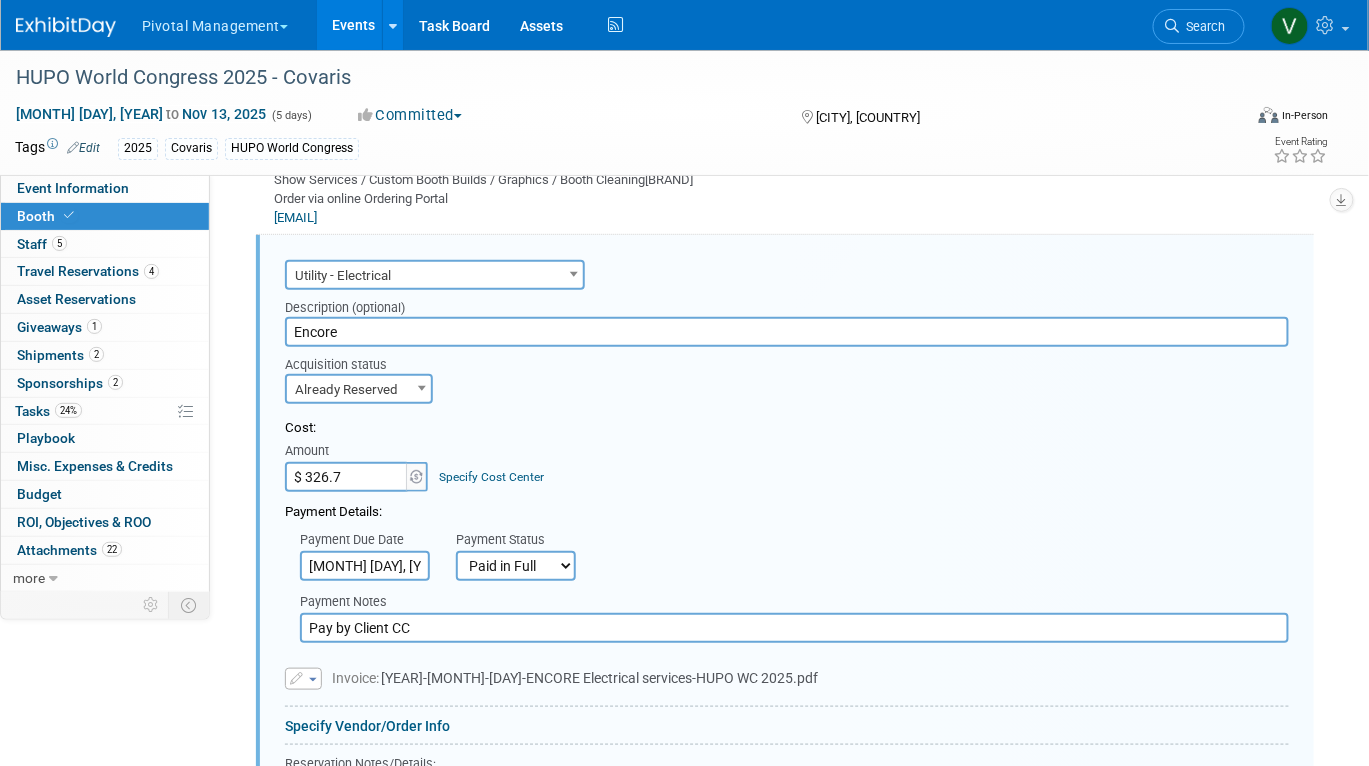 type on "$ 326.78" 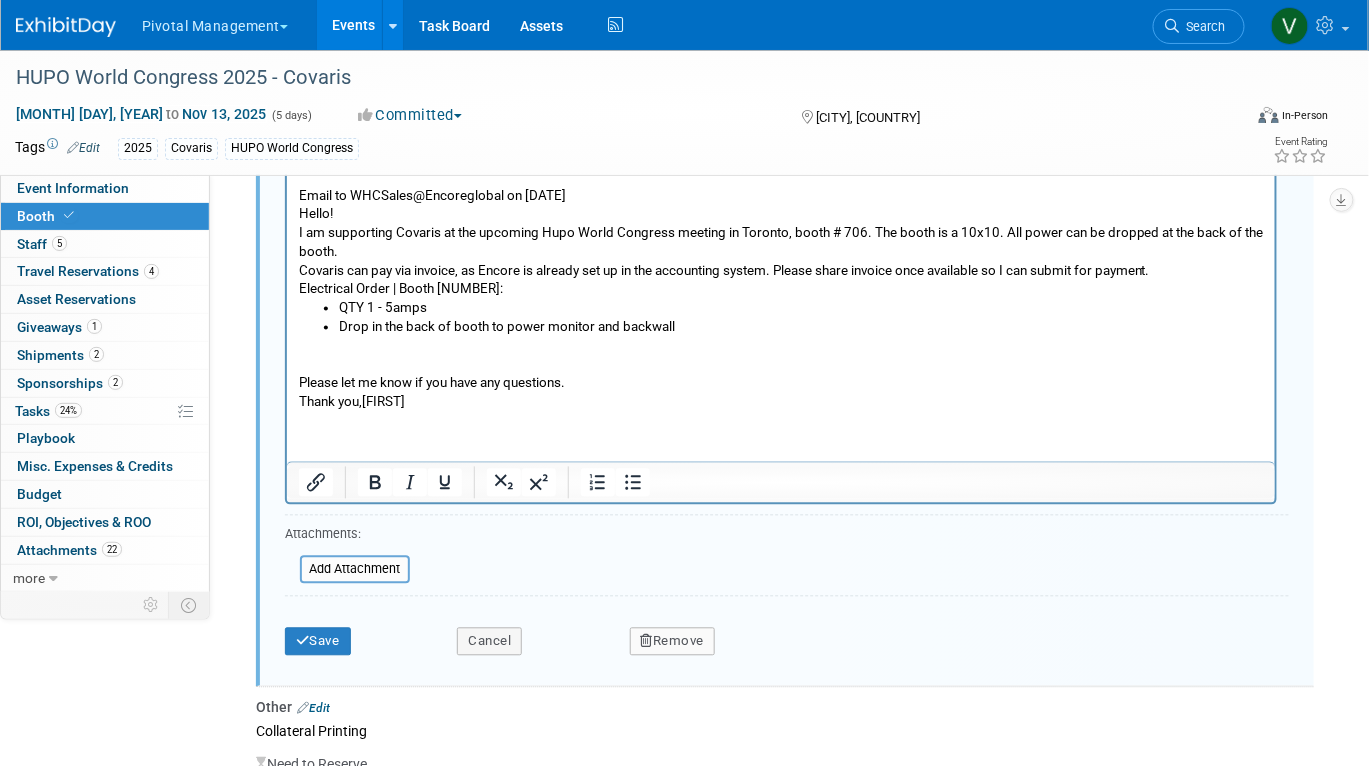 scroll, scrollTop: 3275, scrollLeft: 0, axis: vertical 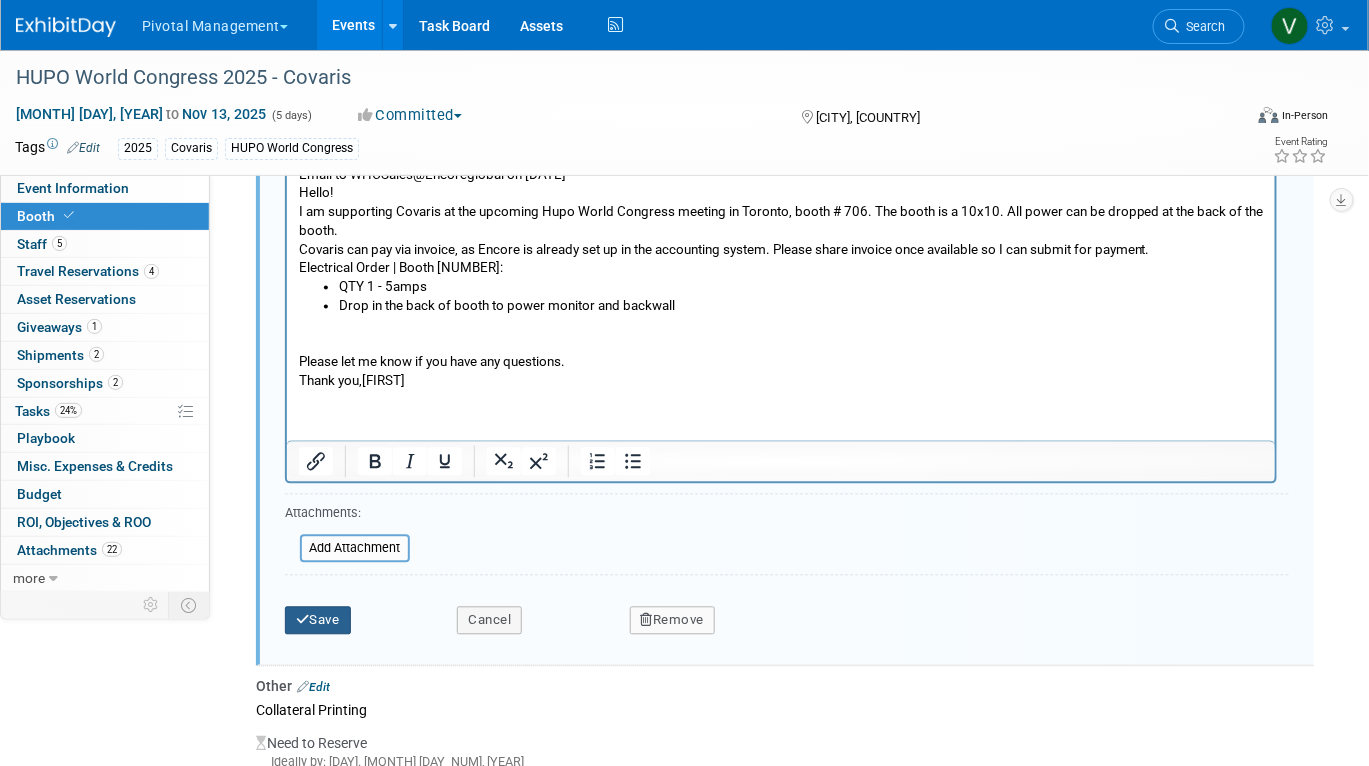 click on "Save" at bounding box center (318, 621) 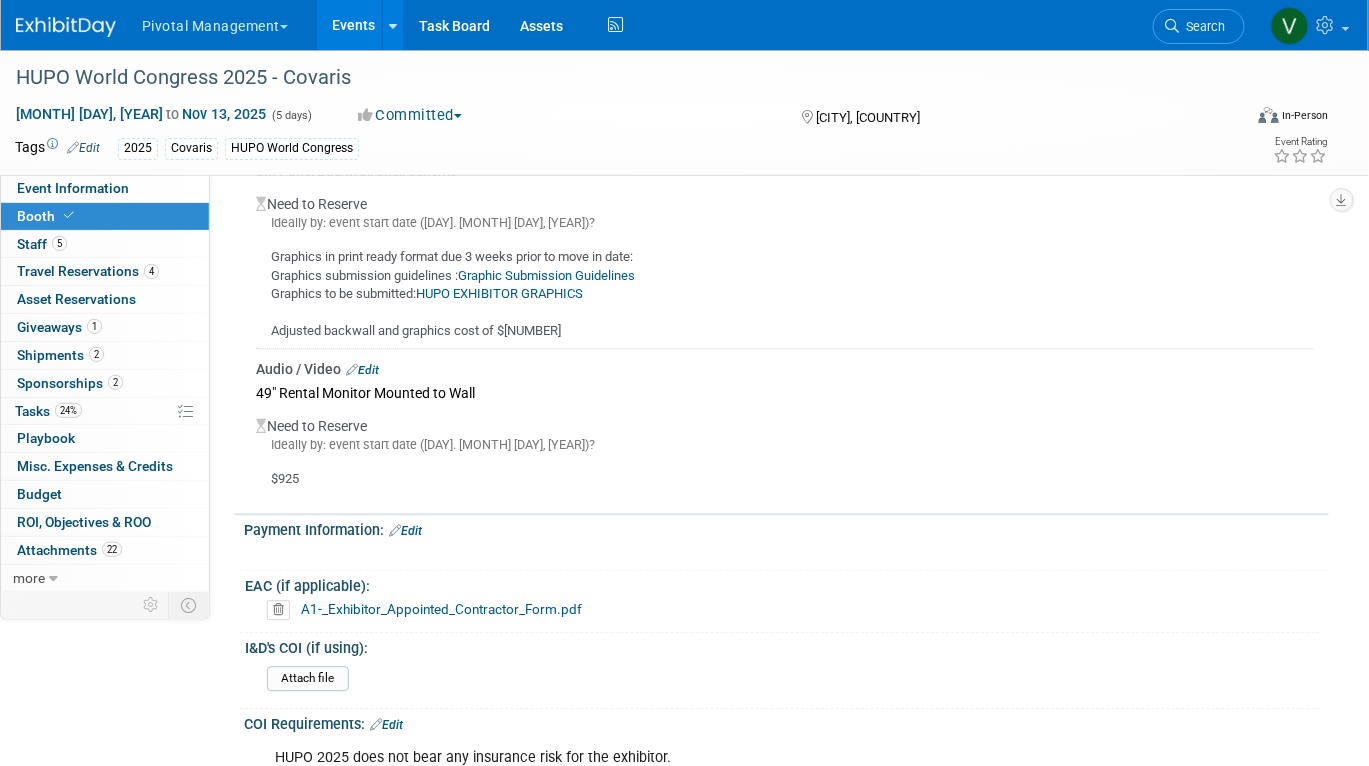 scroll, scrollTop: 3496, scrollLeft: 0, axis: vertical 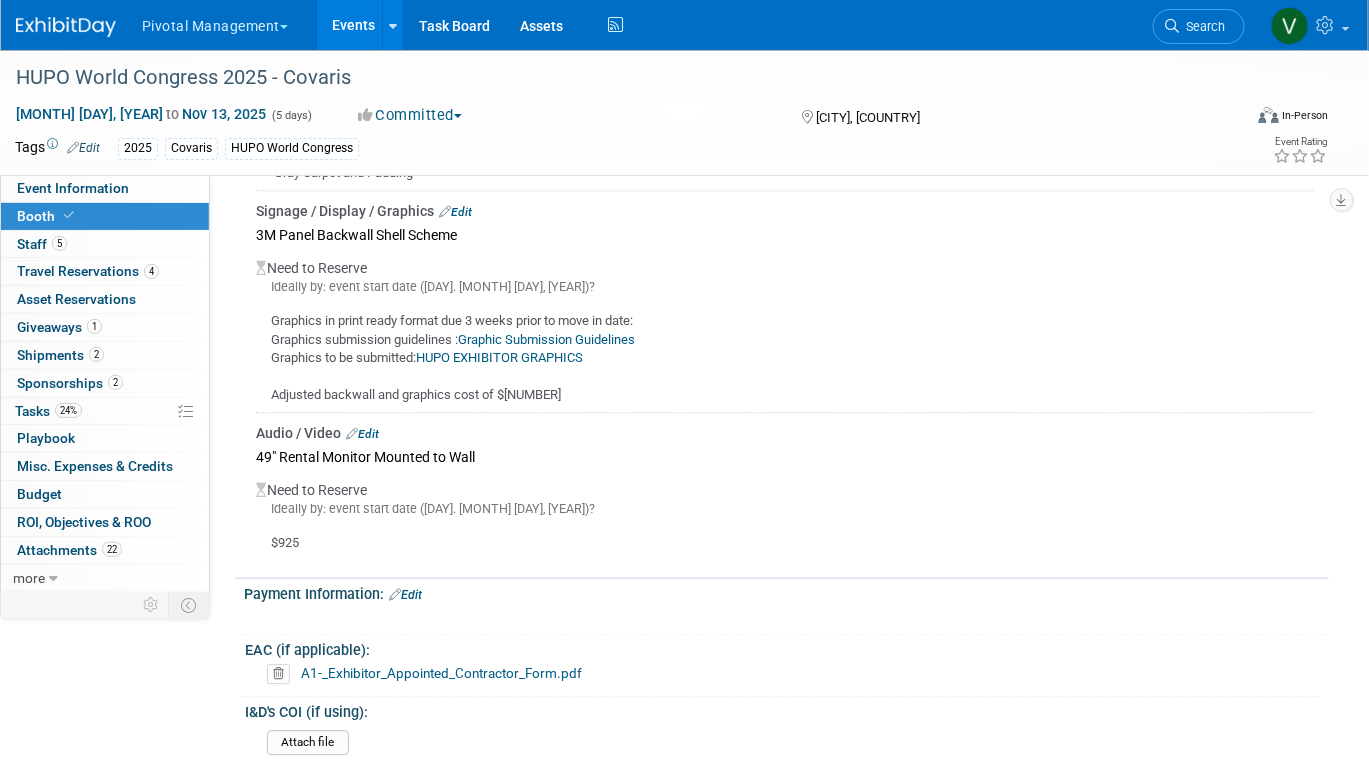 click on "Edit" at bounding box center (362, 434) 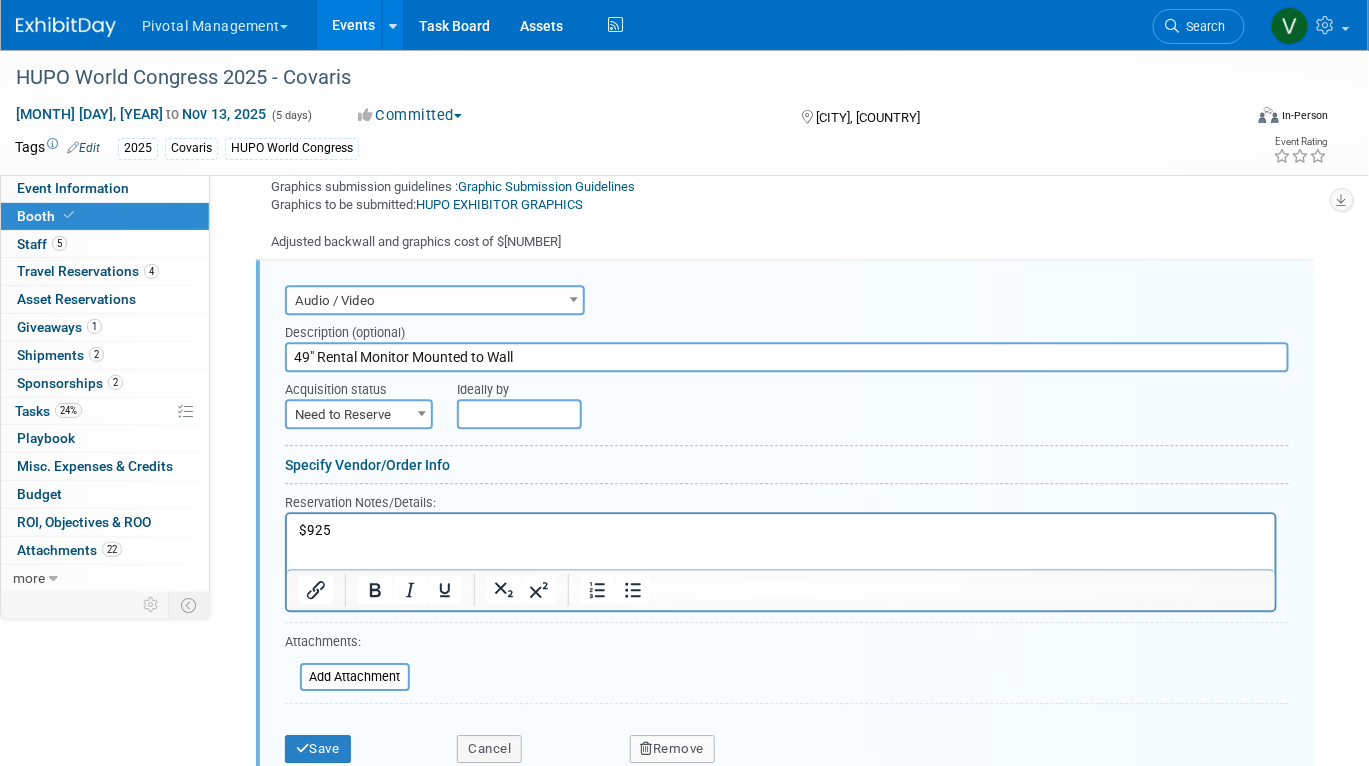 scroll, scrollTop: 3671, scrollLeft: 0, axis: vertical 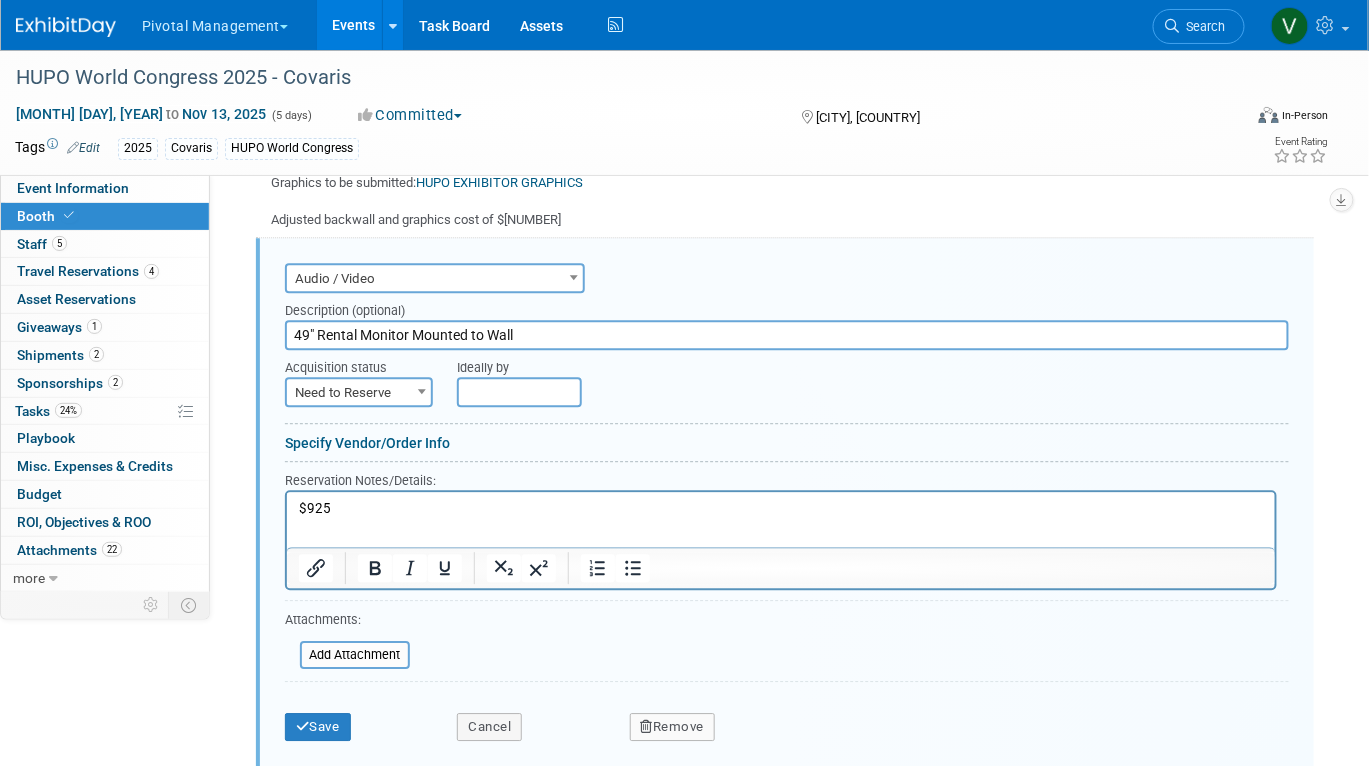 click on "$925" at bounding box center [780, 508] 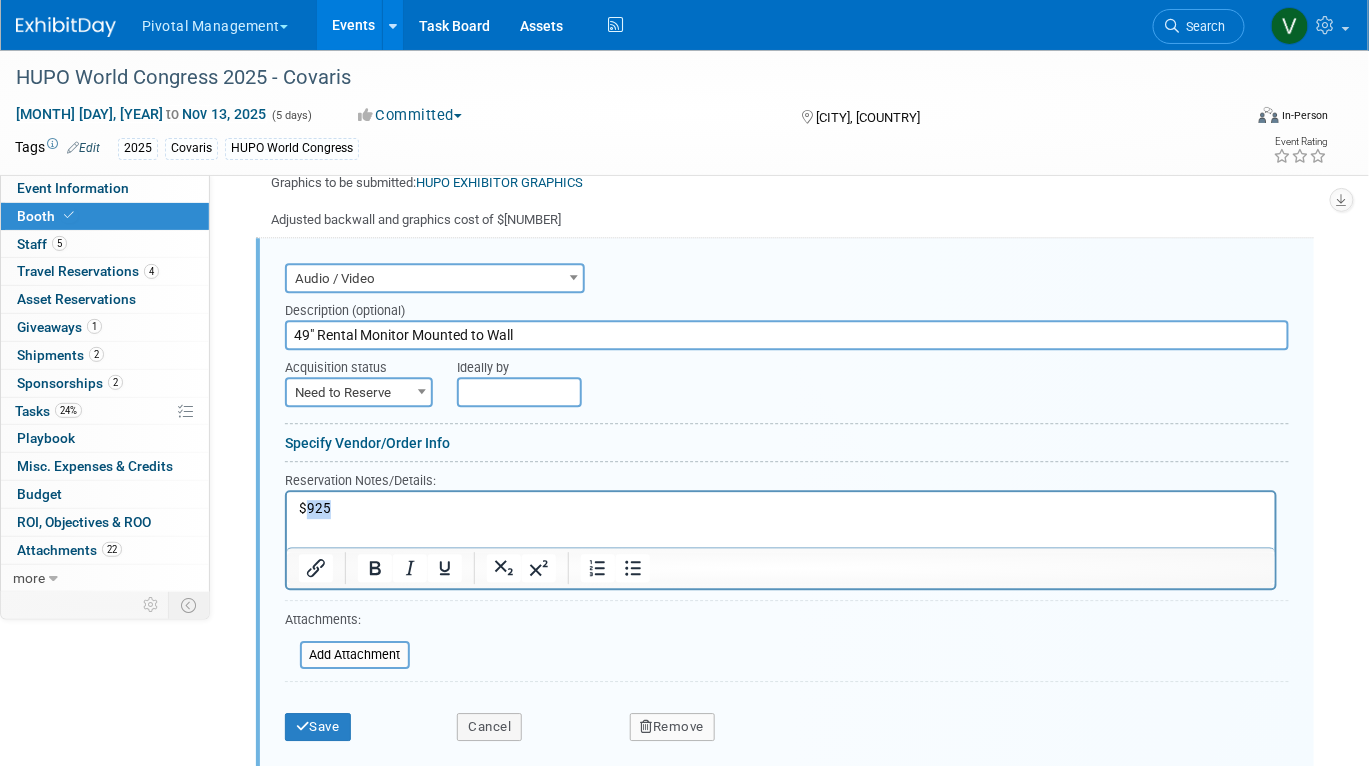 click on "$925" at bounding box center [780, 508] 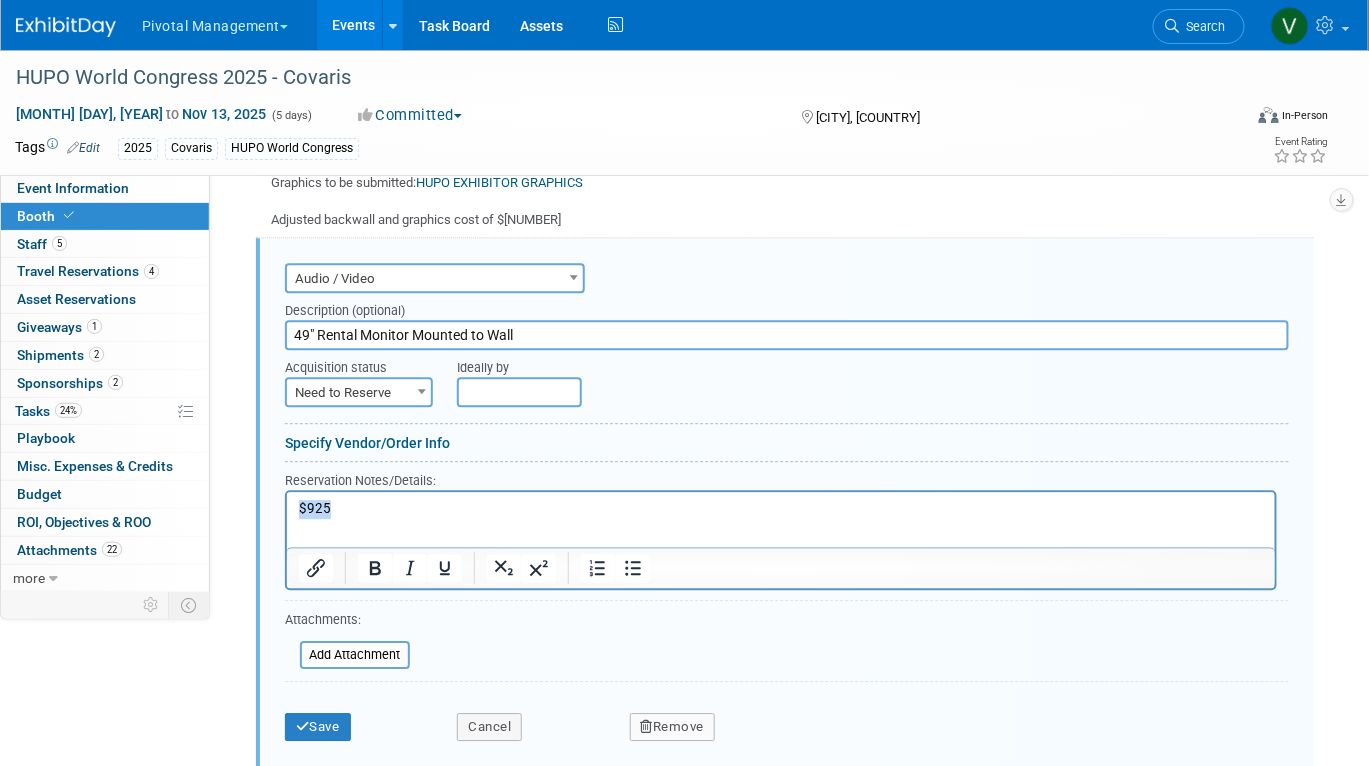 click on "$925" at bounding box center (780, 508) 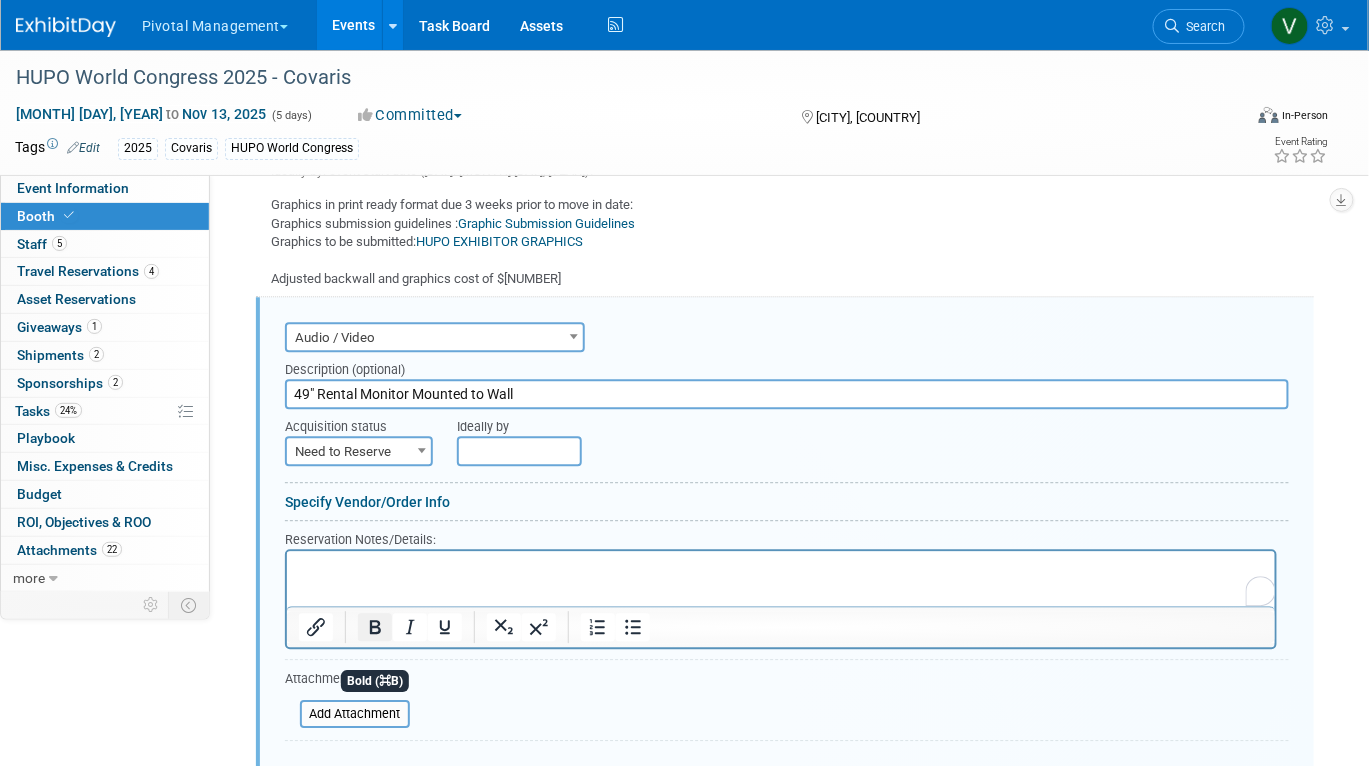 scroll, scrollTop: 3607, scrollLeft: 0, axis: vertical 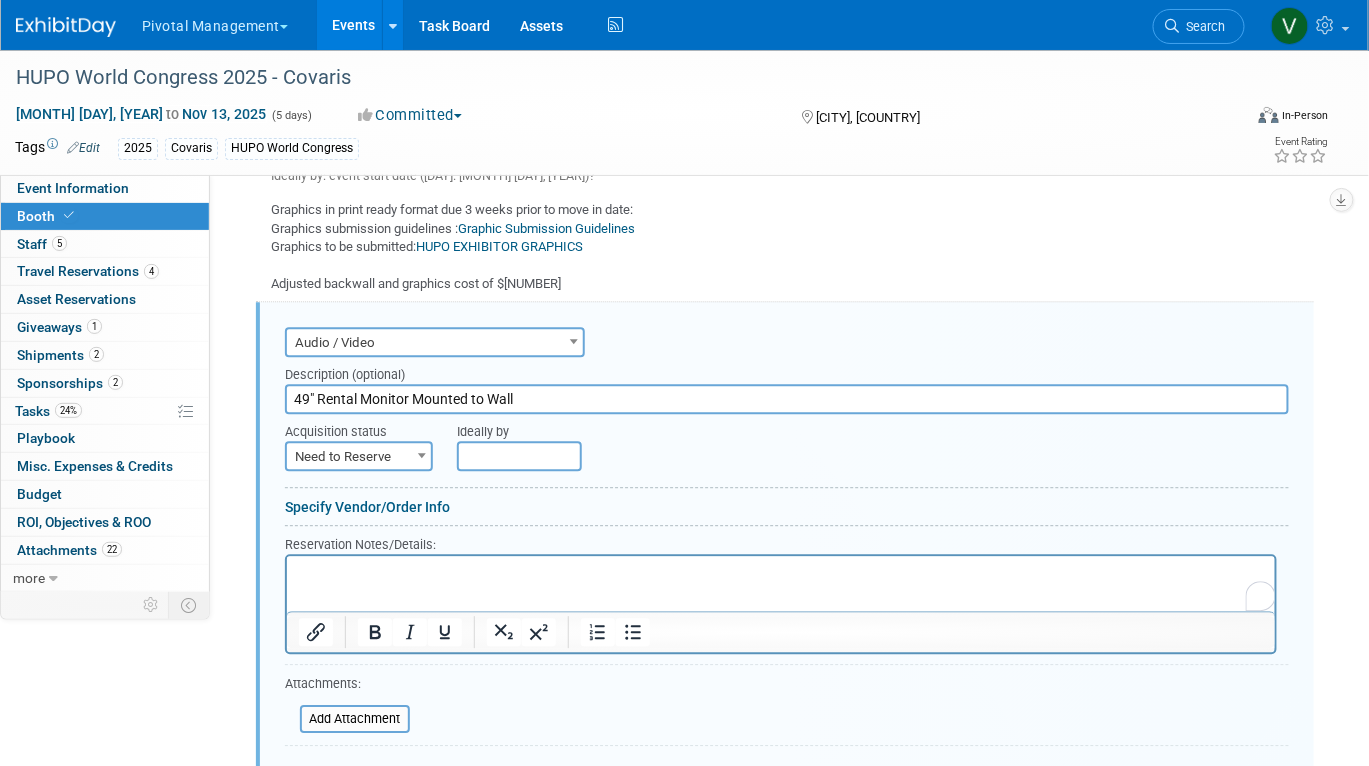 click on "Need to Reserve" at bounding box center (359, 457) 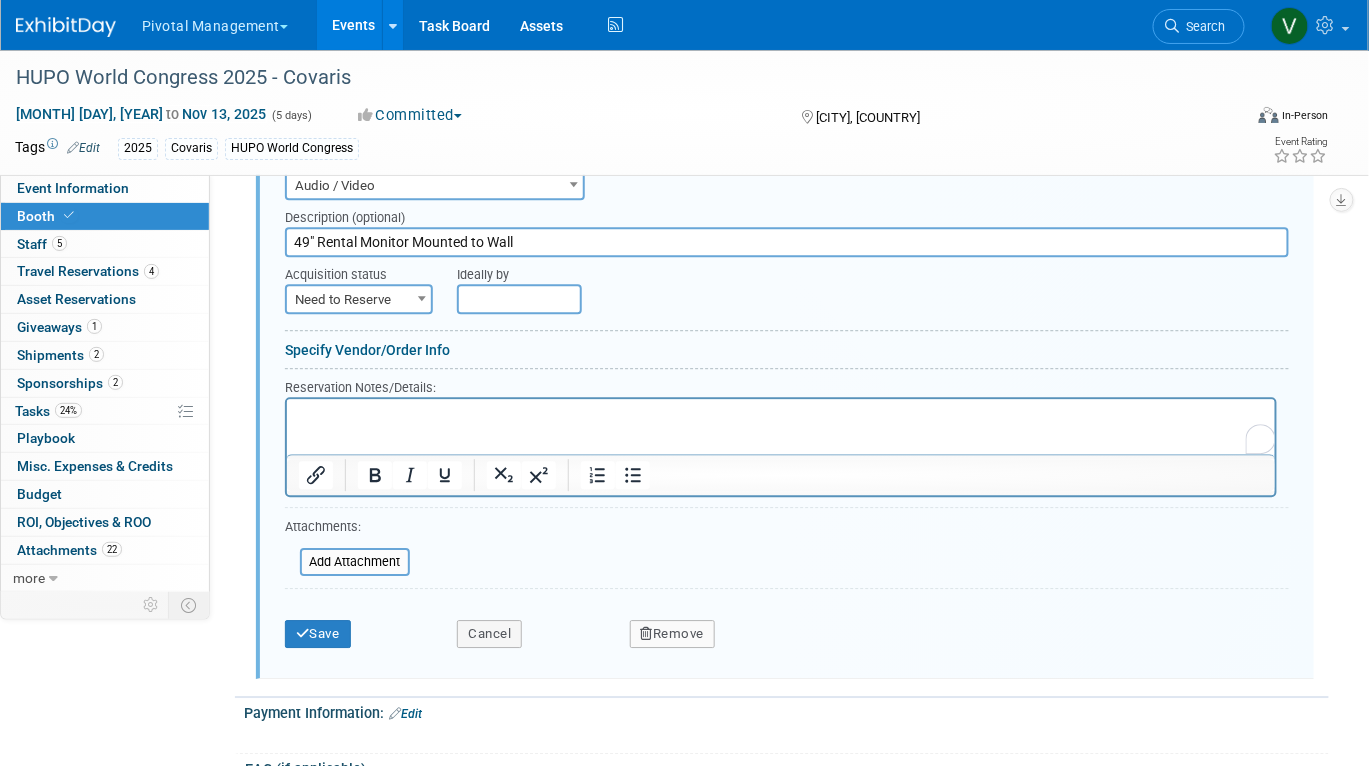 scroll, scrollTop: 3772, scrollLeft: 0, axis: vertical 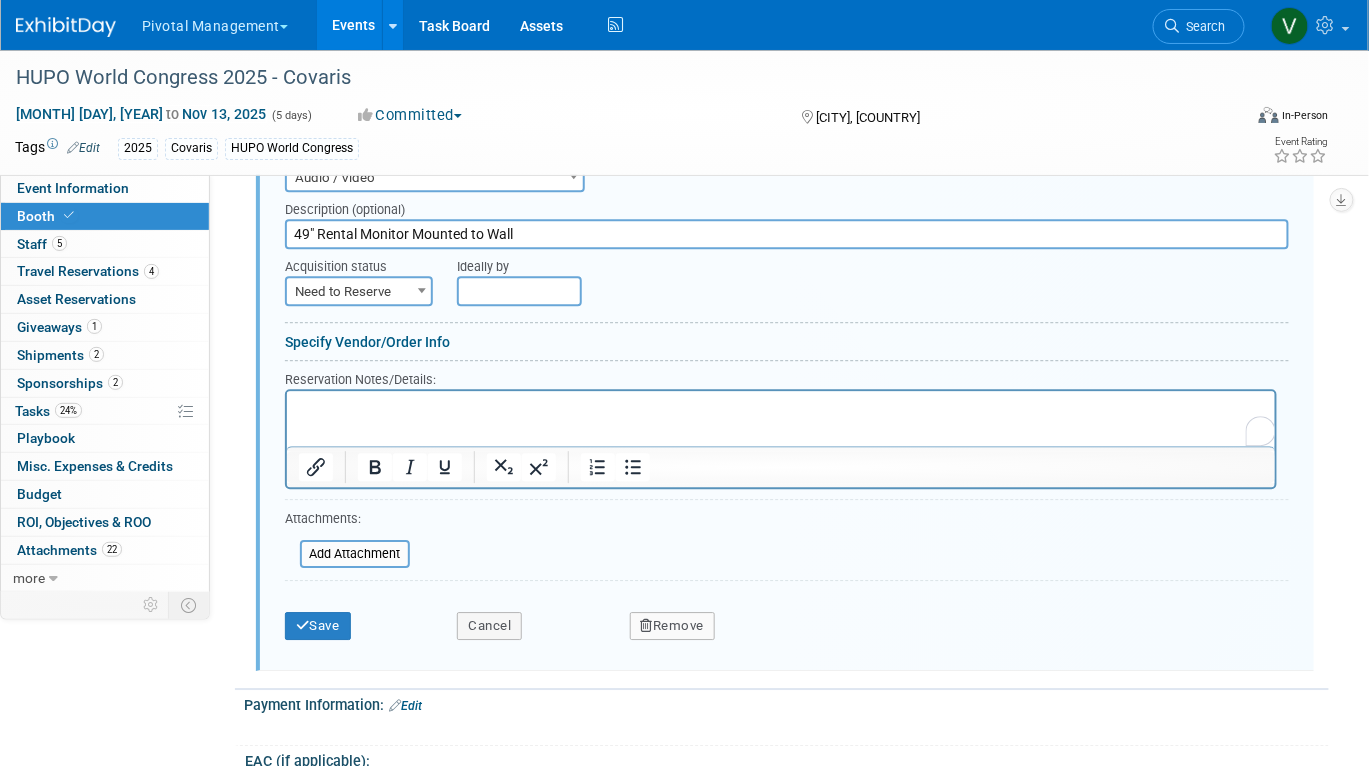 click at bounding box center (780, 407) 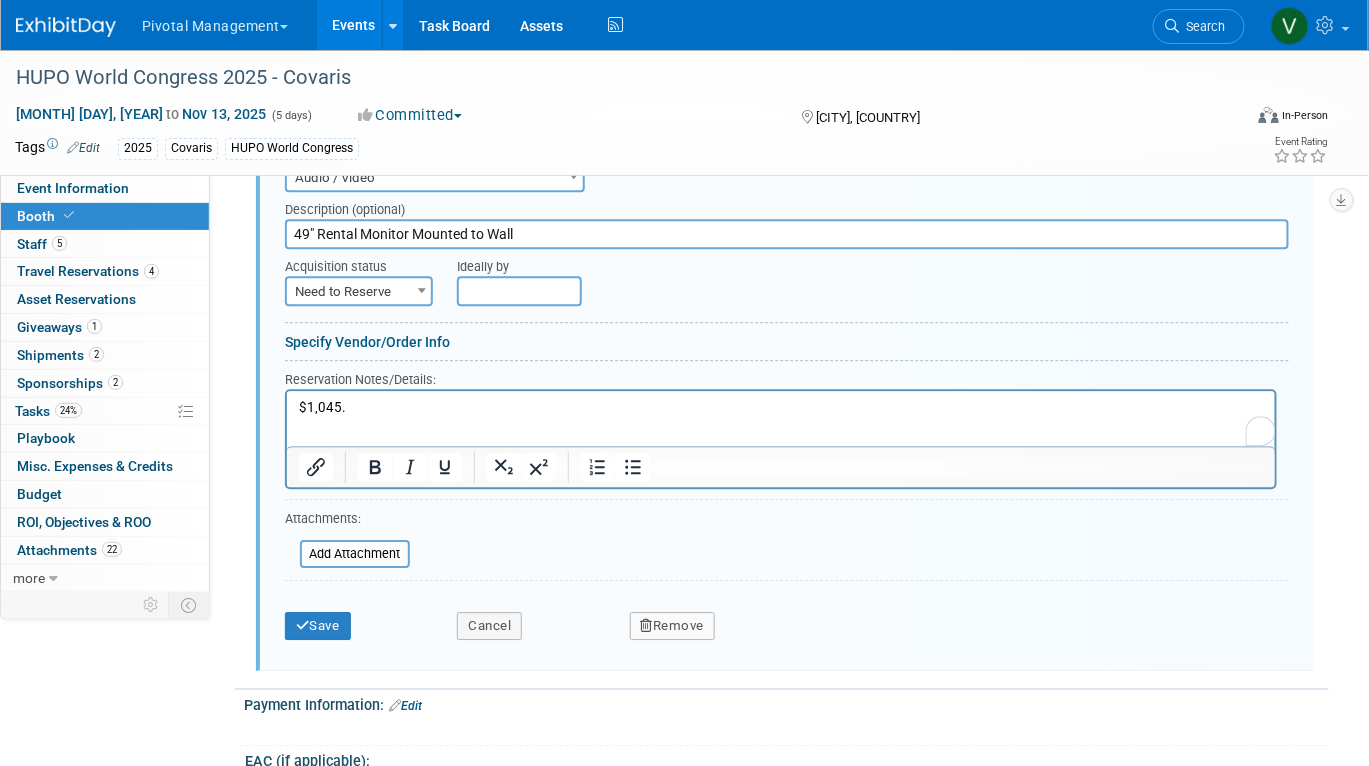 click on "$1,045." at bounding box center (780, 407) 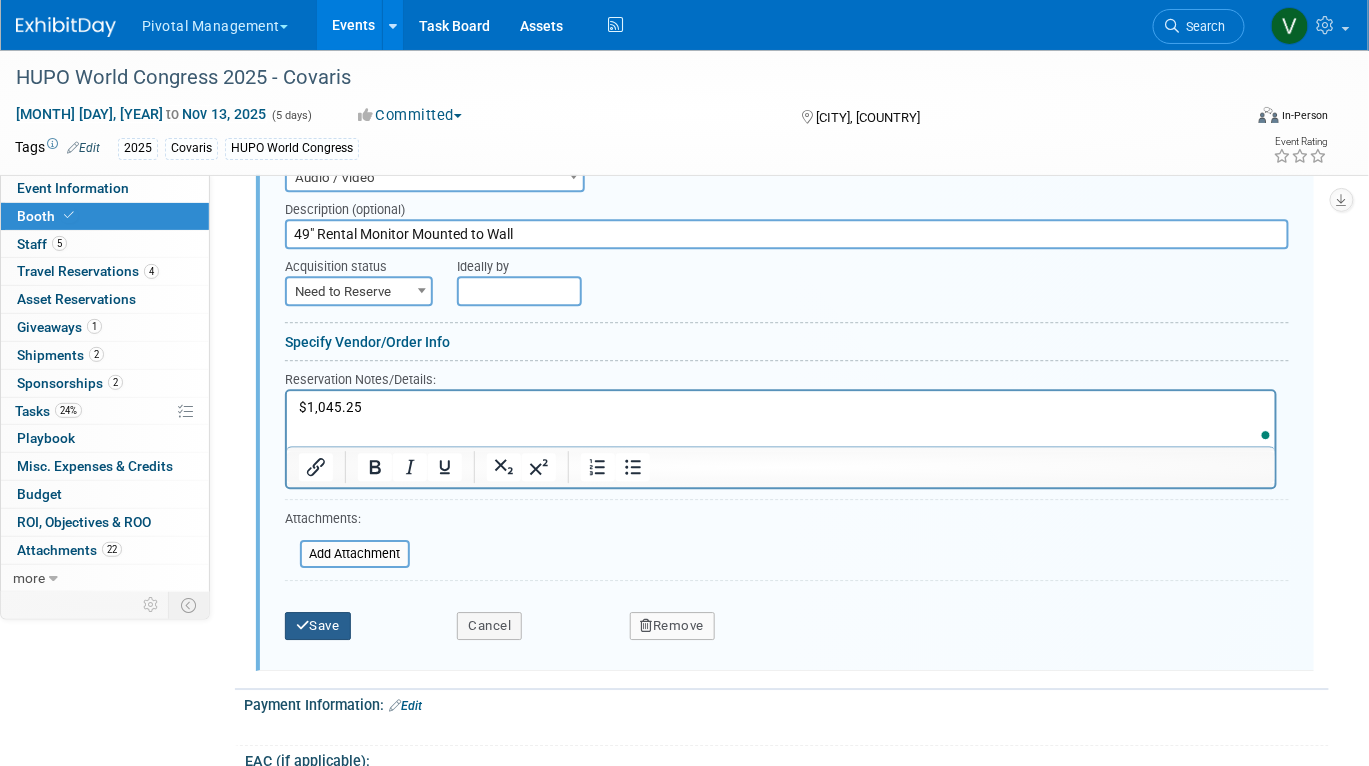 click on "Save" at bounding box center (318, 626) 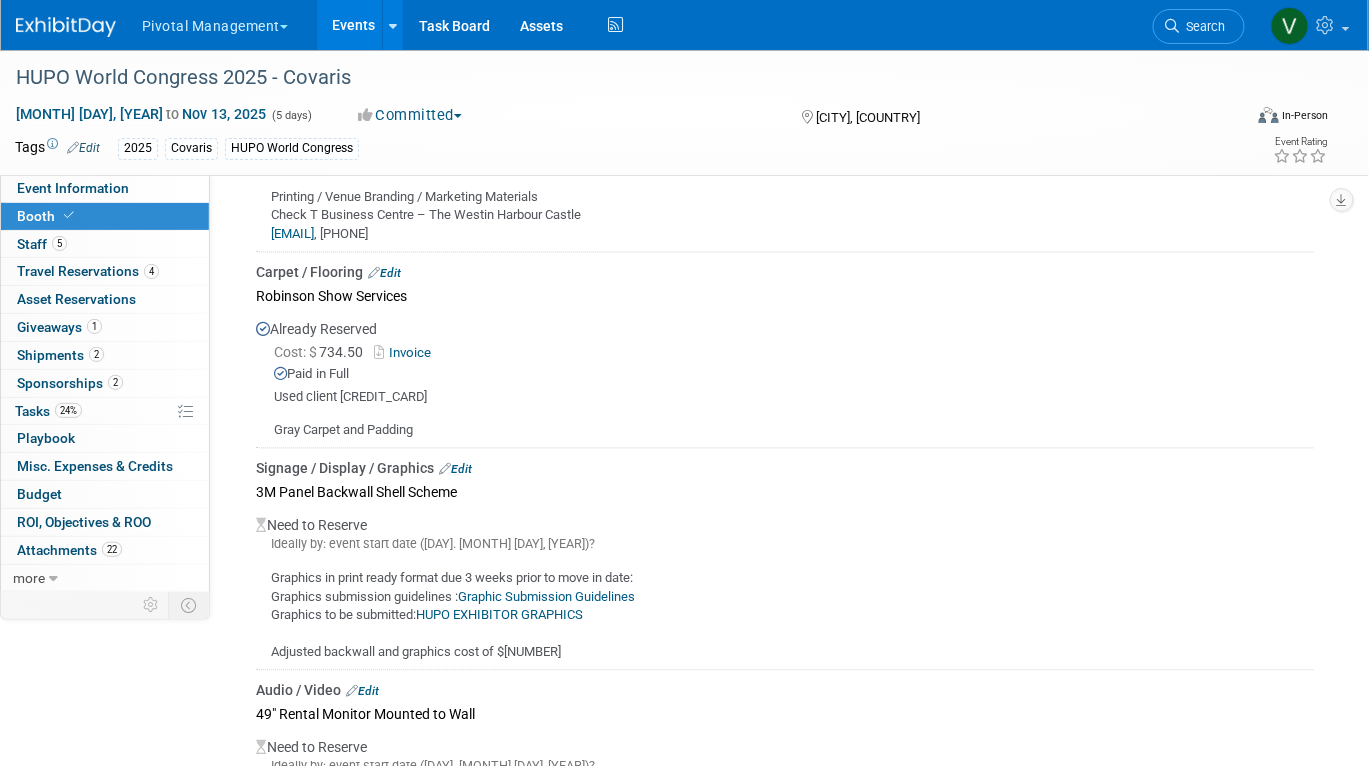 scroll, scrollTop: 3237, scrollLeft: 0, axis: vertical 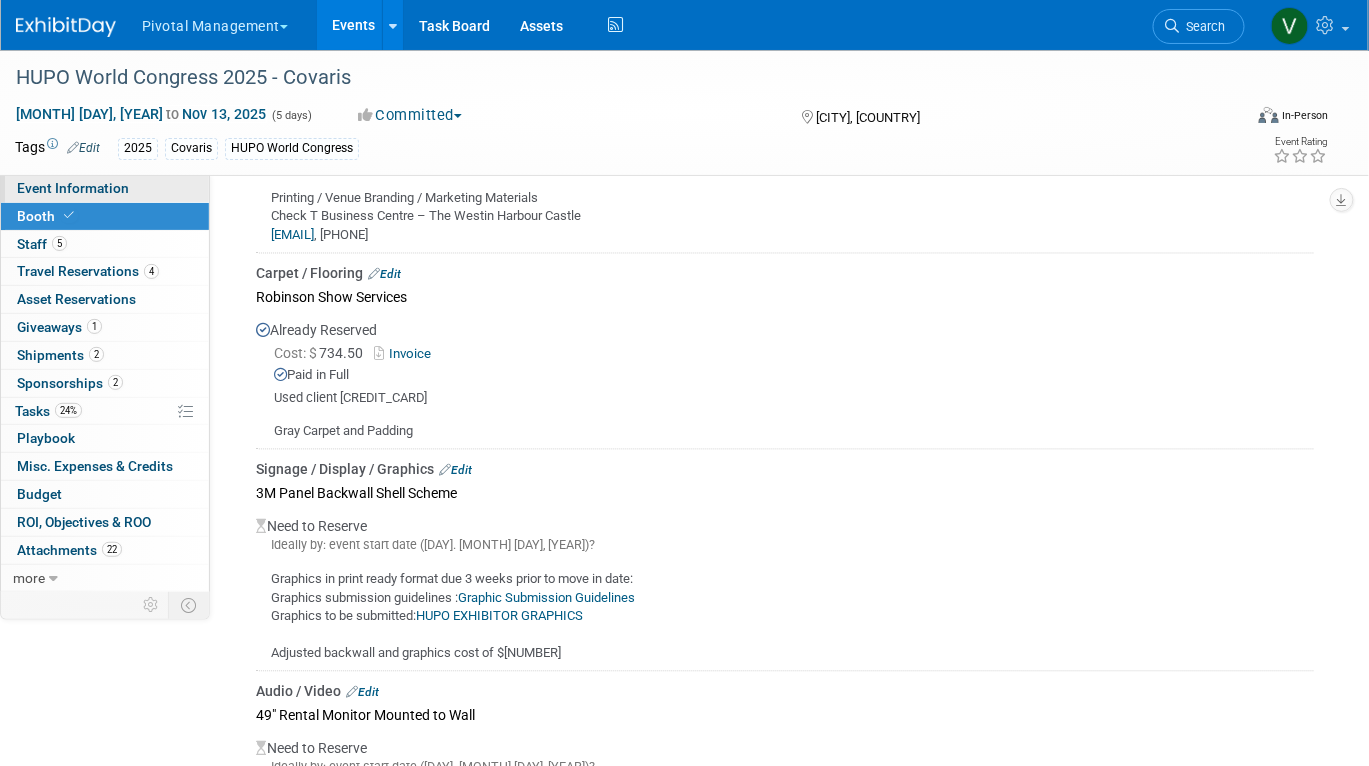 click on "Event Information" at bounding box center [105, 188] 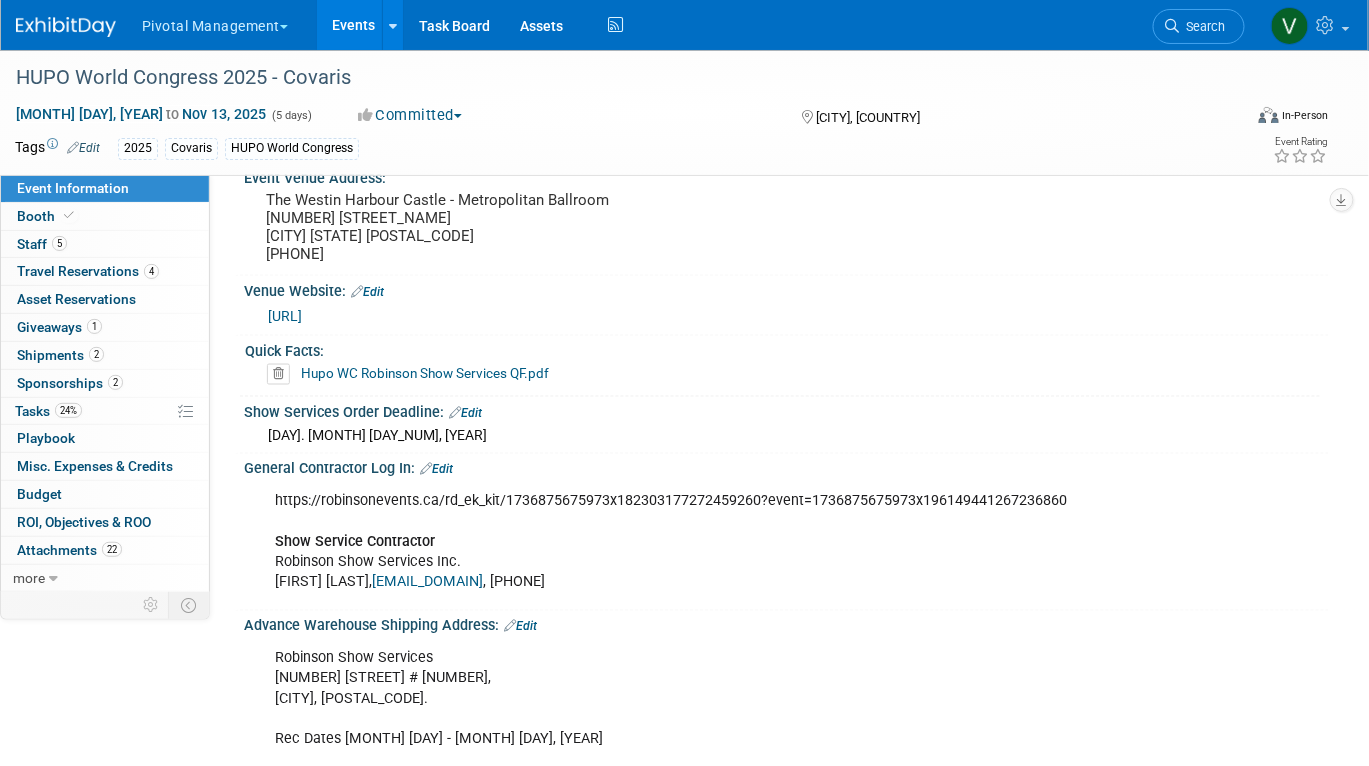 scroll, scrollTop: 3008, scrollLeft: 0, axis: vertical 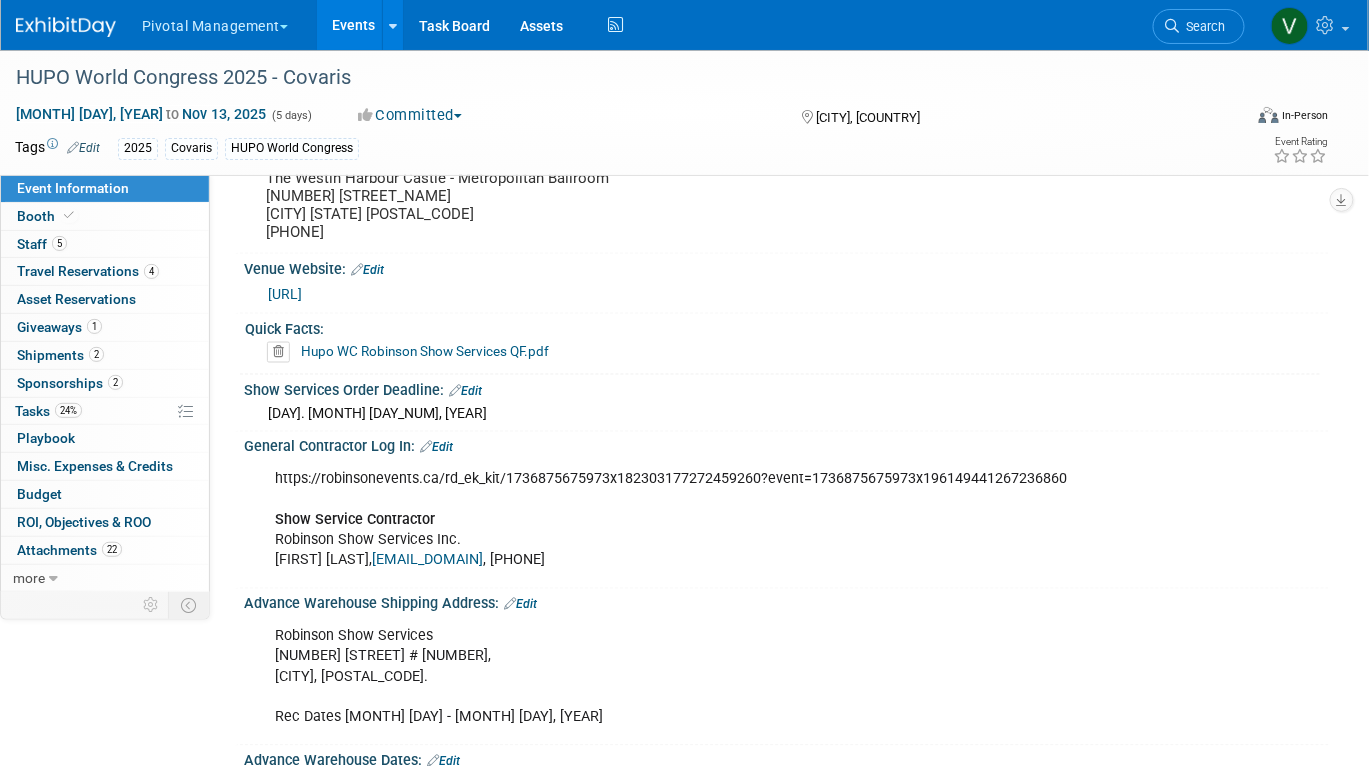 click on "https://robinsonevents.ca/rd_ek_kit/1736875675973x182303177272459260?event=1736875675973x196149441267236860 Show Service Contractor  Robinson Show Services Inc.  [FIRST] [LAST],  [EMAIL]  , [PHONE]" at bounding box center (689, 520) 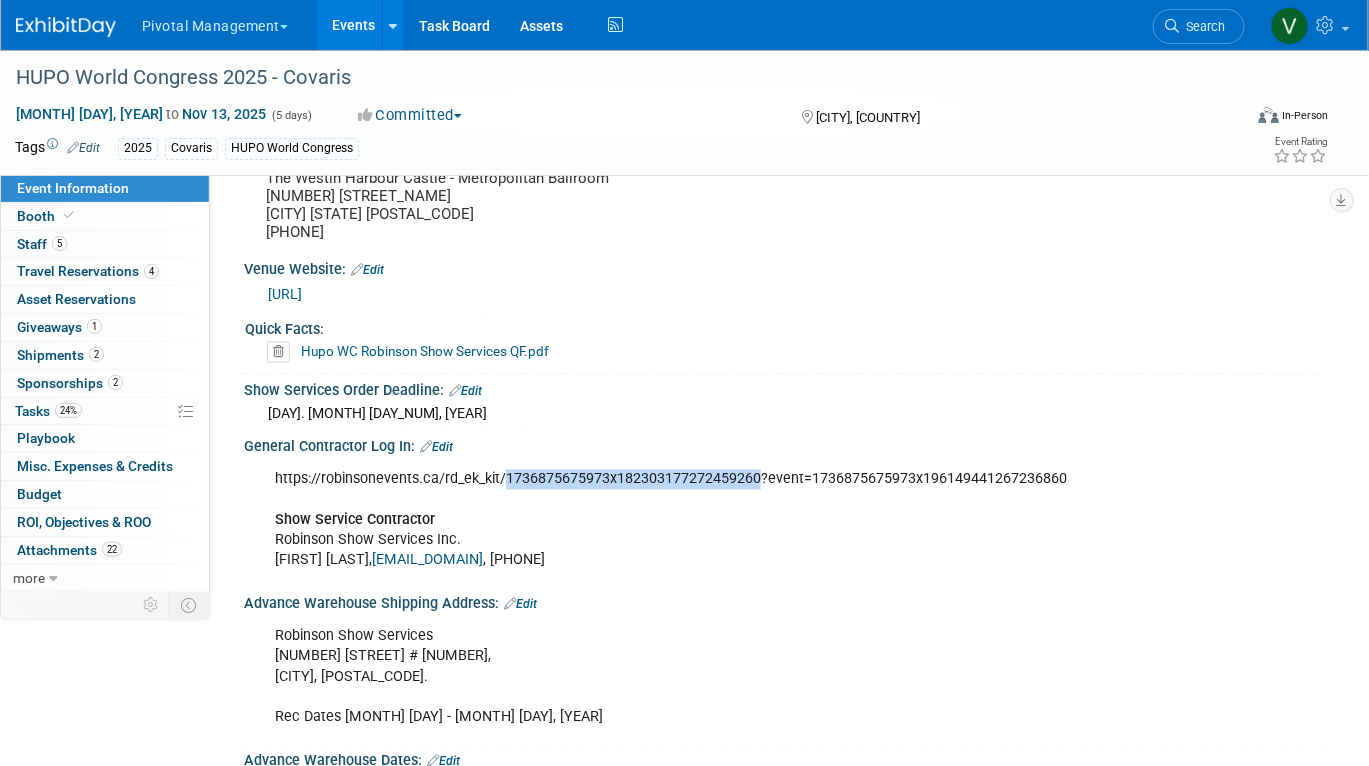 click on "https://robinsonevents.ca/rd_ek_kit/1736875675973x182303177272459260?event=1736875675973x196149441267236860 Show Service Contractor  Robinson Show Services Inc.  [FIRST] [LAST],  [EMAIL]  , [PHONE]" at bounding box center [689, 520] 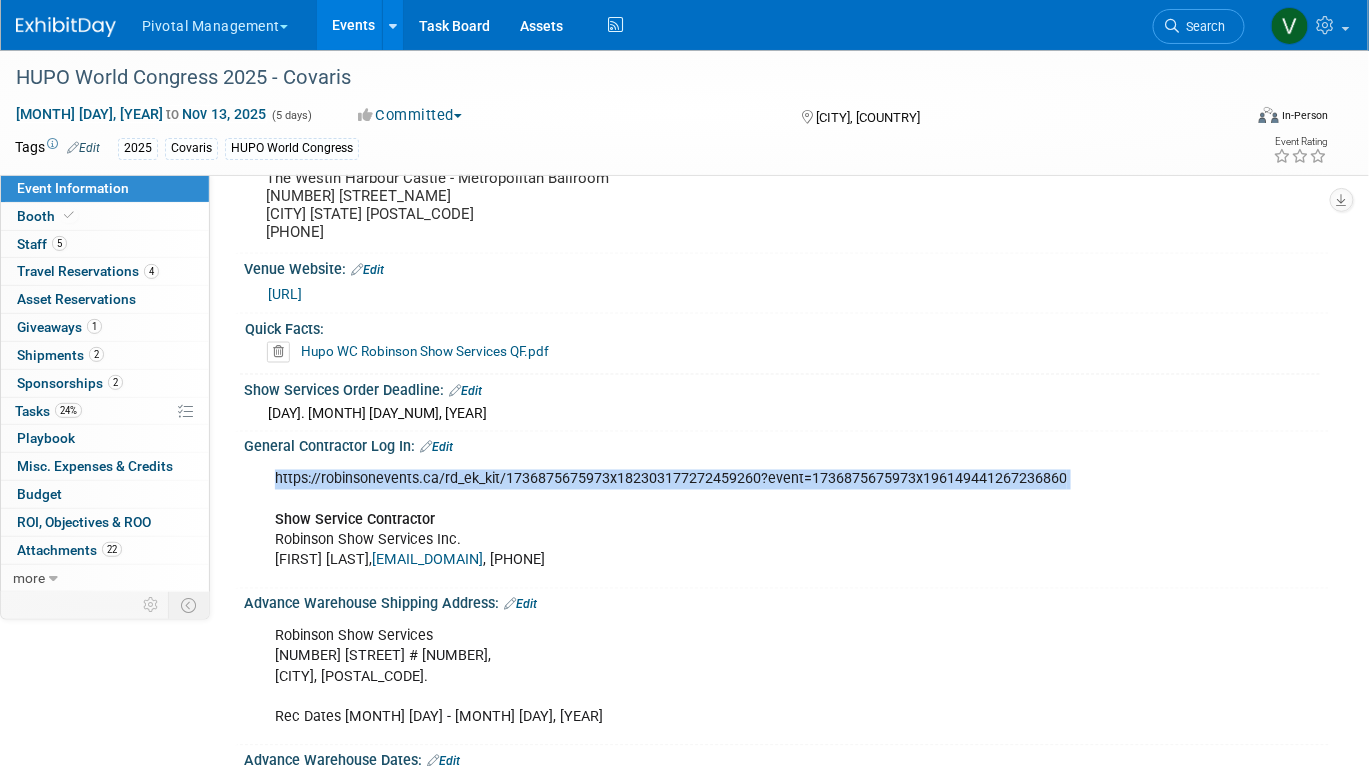 click on "https://robinsonevents.ca/rd_ek_kit/1736875675973x182303177272459260?event=1736875675973x196149441267236860 Show Service Contractor  Robinson Show Services Inc.  [FIRST] [LAST],  [EMAIL]  , [PHONE]" at bounding box center (689, 520) 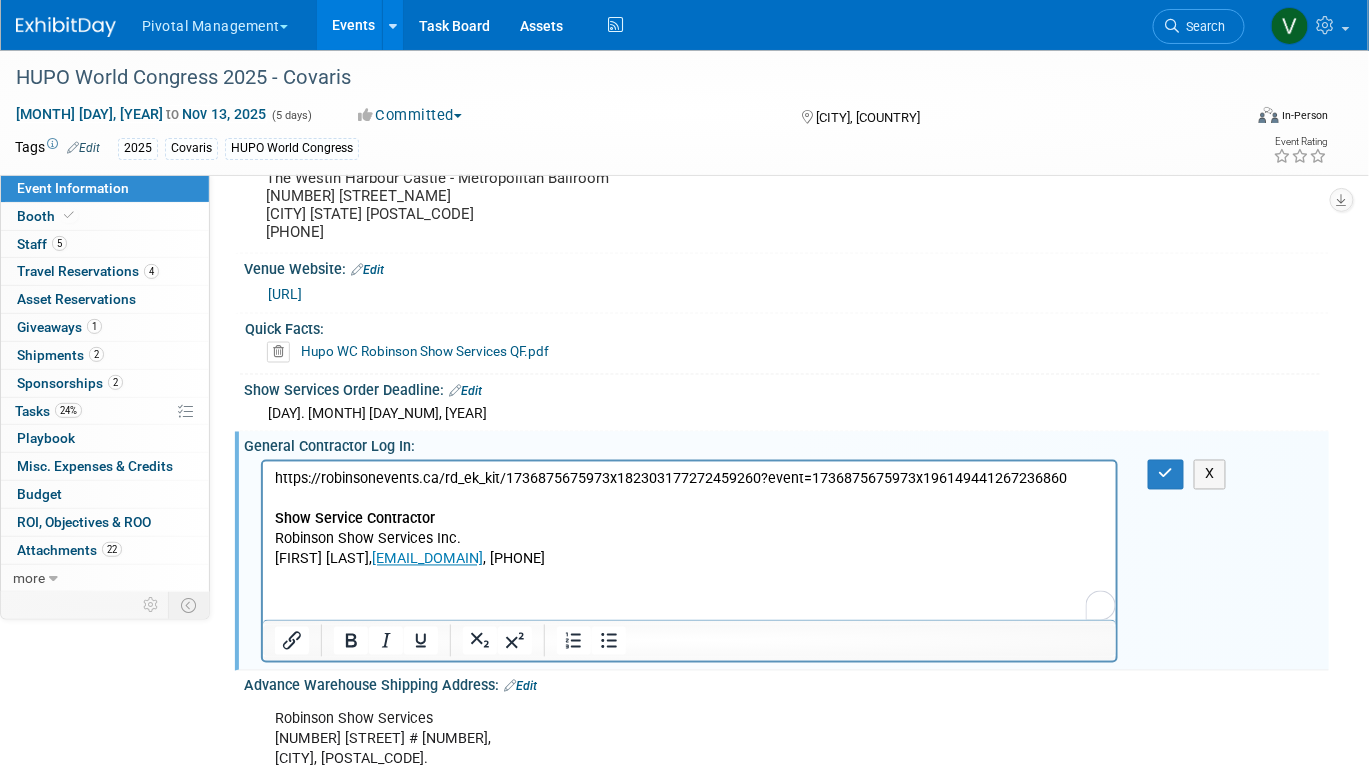scroll, scrollTop: 0, scrollLeft: 0, axis: both 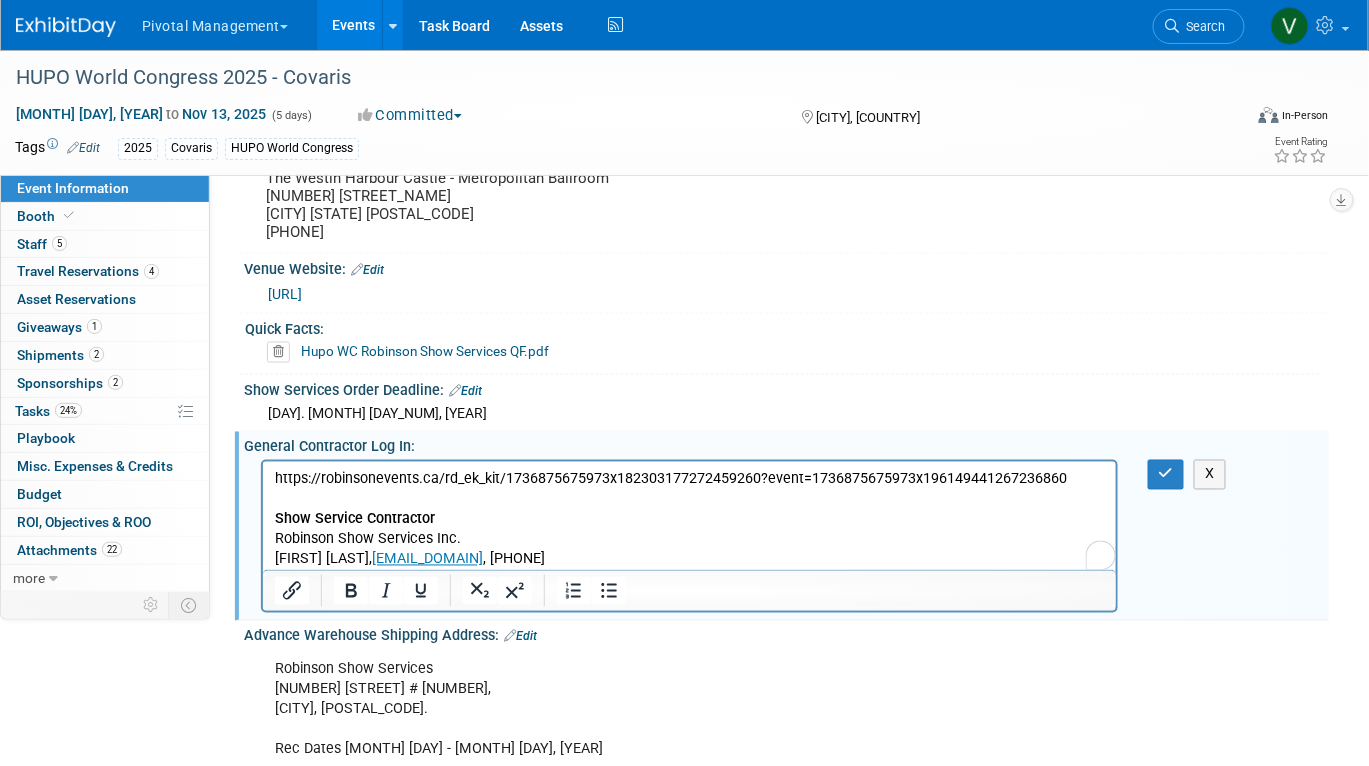 click on "https://robinsonevents.ca/rd_ek_kit/1736875675973x182303177272459260?event=1736875675973x196149441267236860 Show Service Contractor  Robinson Show Services Inc.  [FIRST] [LAST],  [EMAIL]  , [PHONE]" at bounding box center (689, 520) 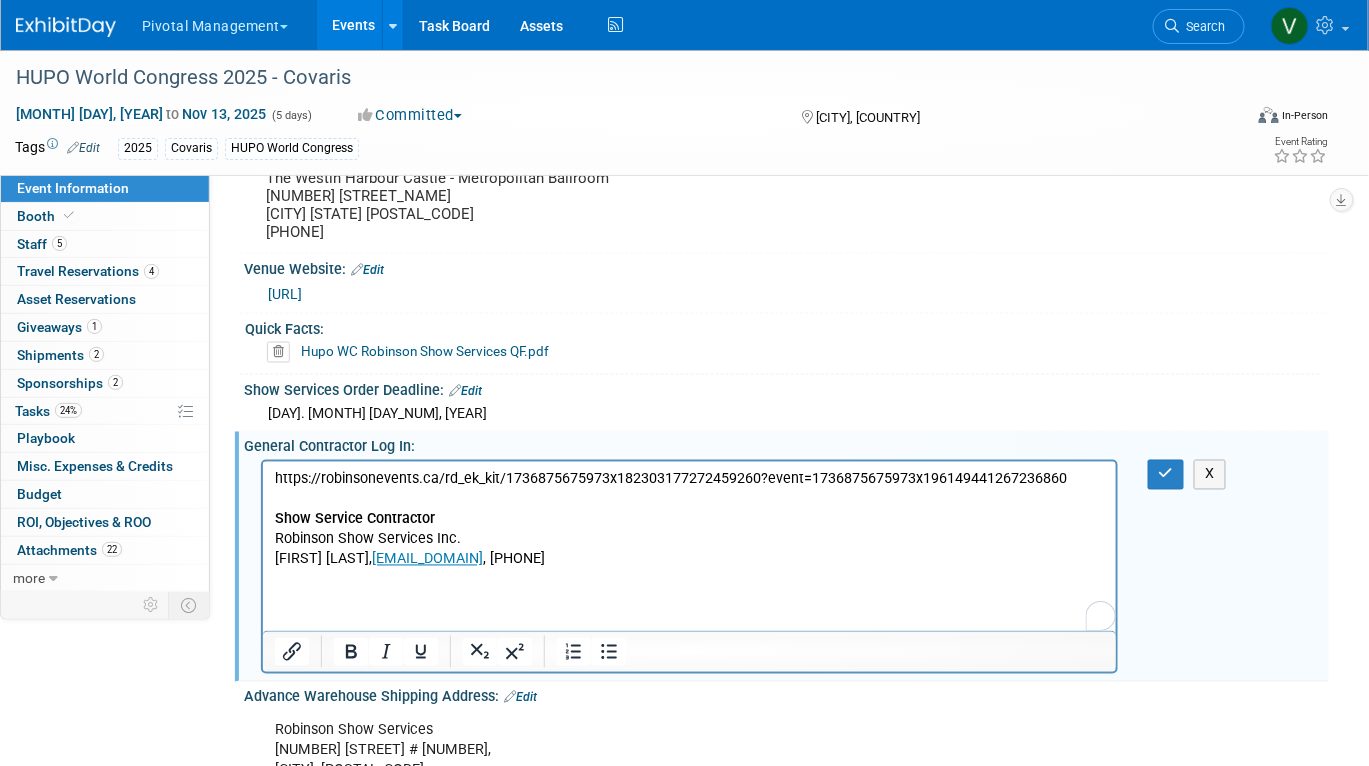 type 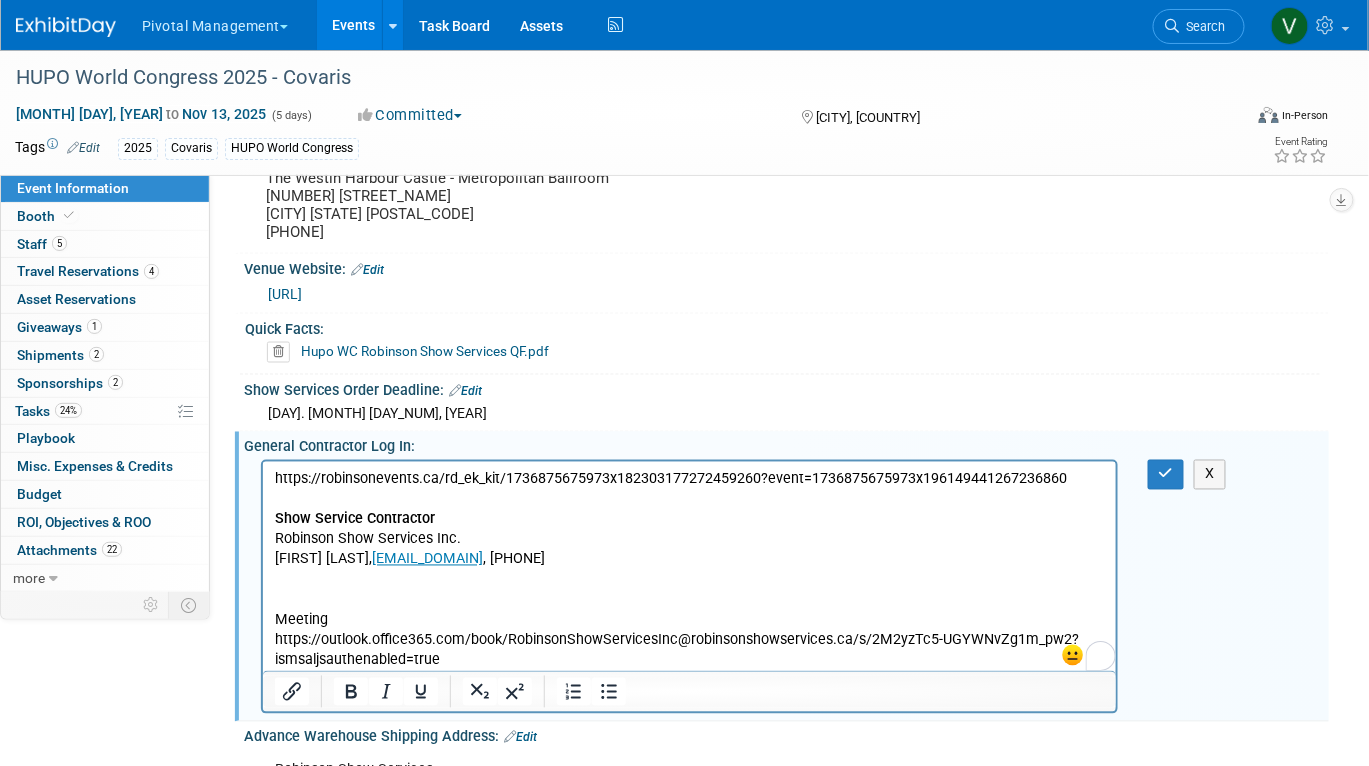 click on "Meeting  https://outlook.office365.com/book/RobinsonShowServicesInc@robinsonshowservices.ca/s/2M2yzTc5-UGYWNvZg1m_pw2?ismsaljsauthenabled=true" at bounding box center (689, 641) 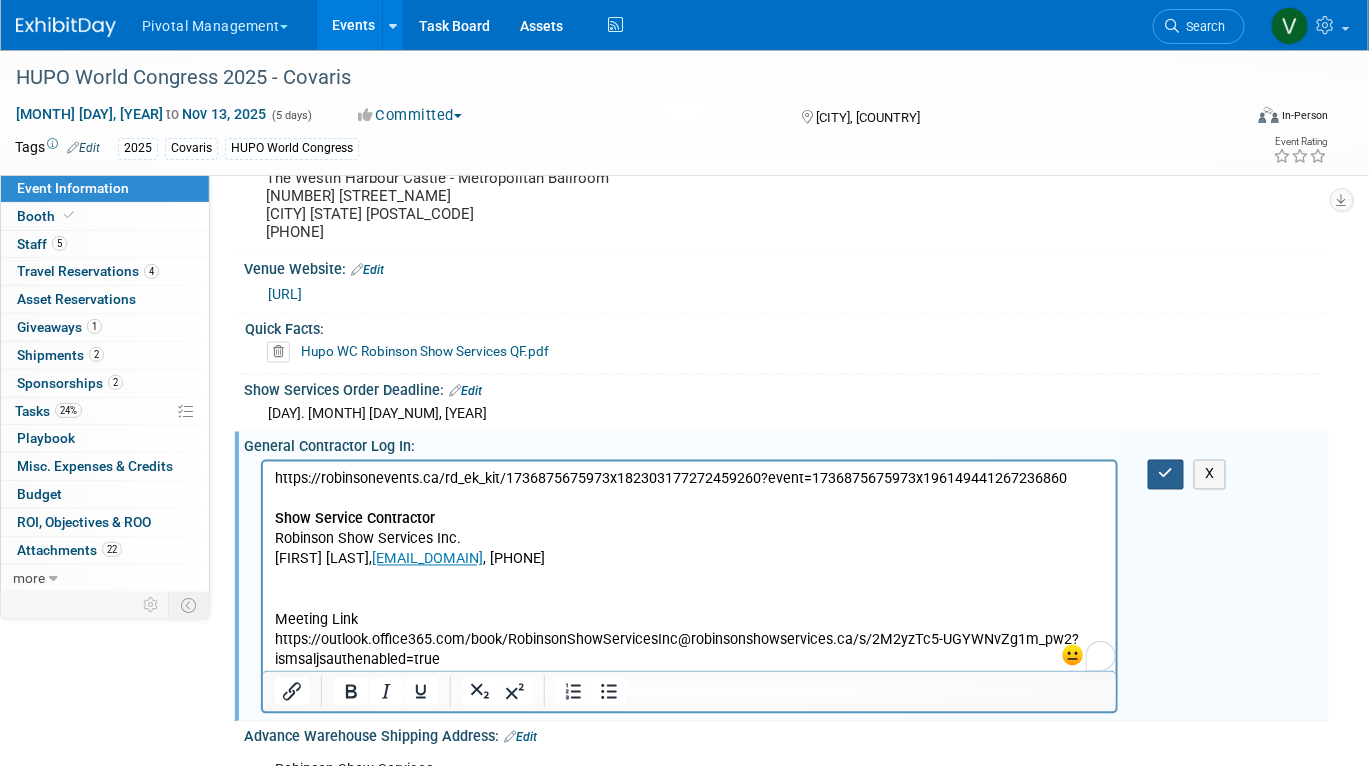click at bounding box center [1166, 474] 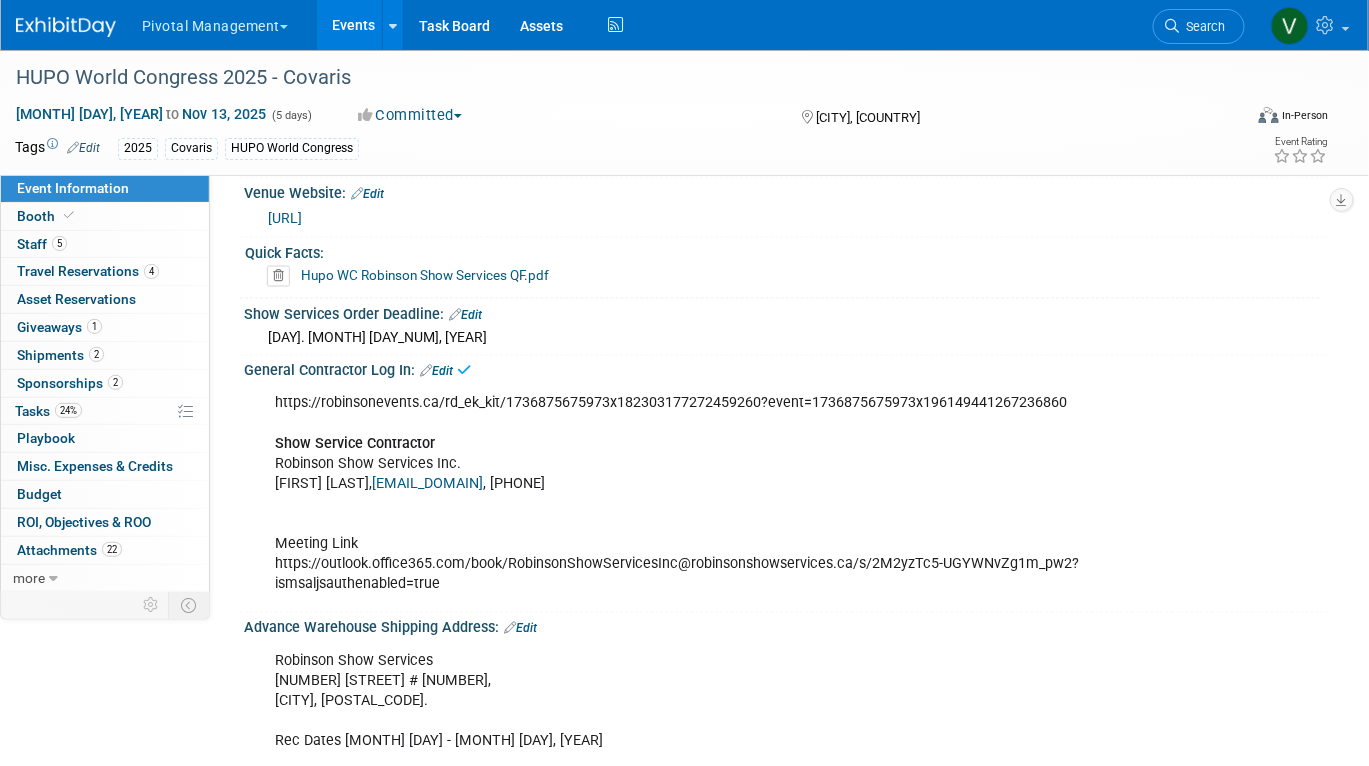 scroll, scrollTop: 3084, scrollLeft: 0, axis: vertical 